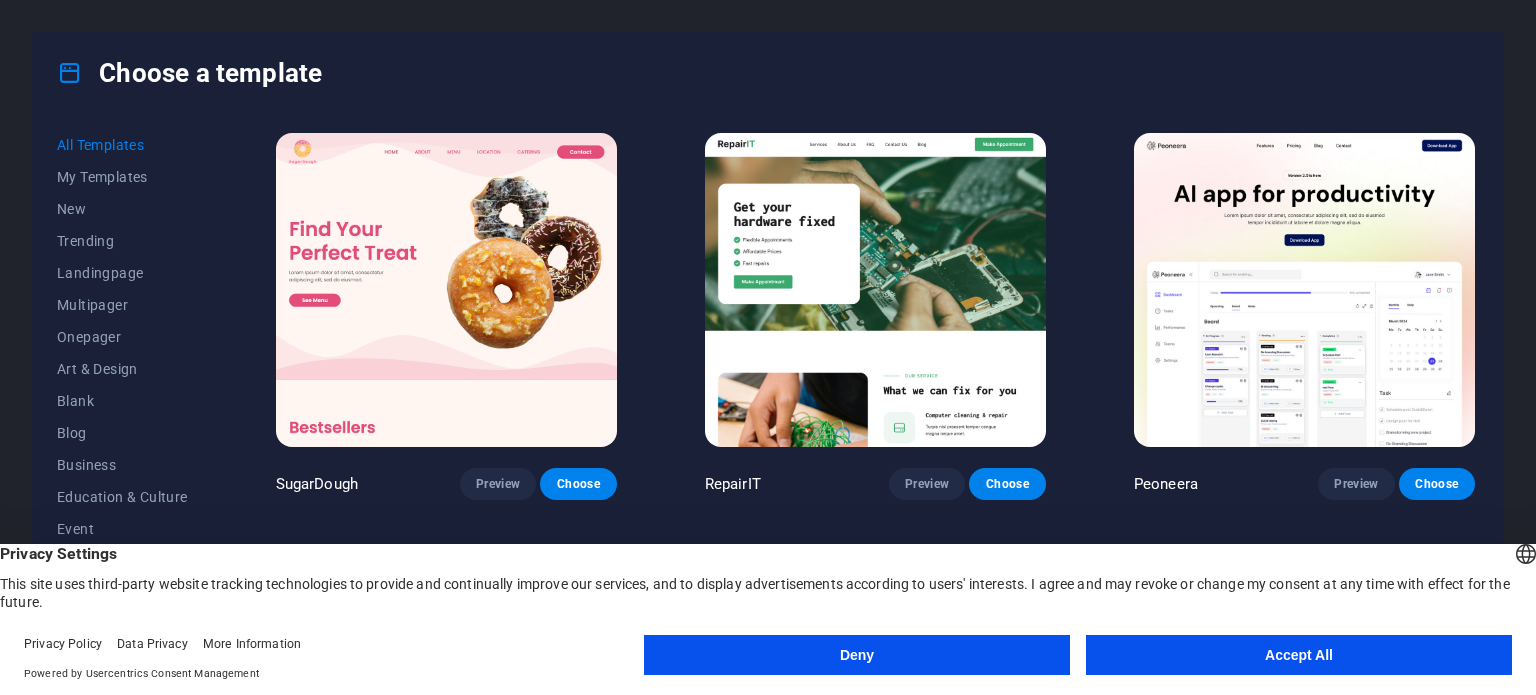 scroll, scrollTop: 0, scrollLeft: 0, axis: both 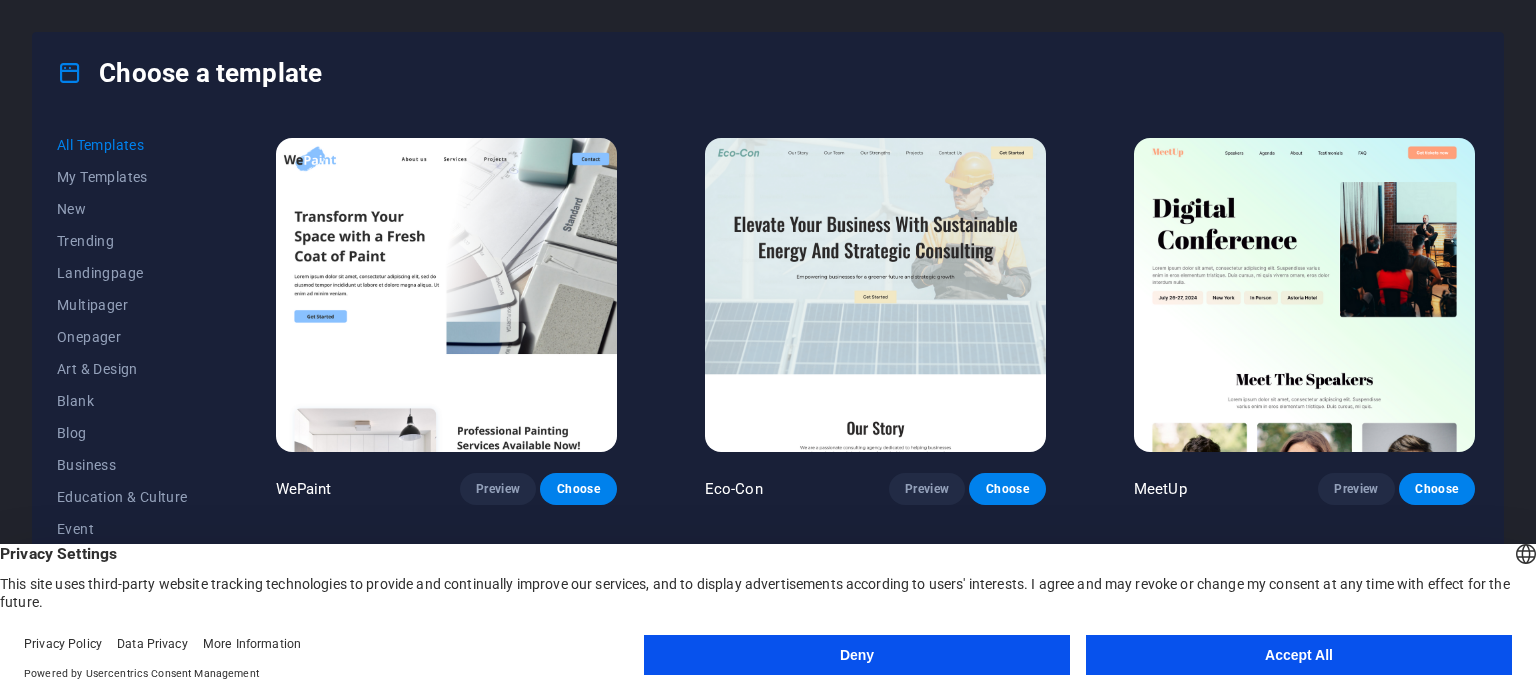 click on "Deny" at bounding box center [857, 655] 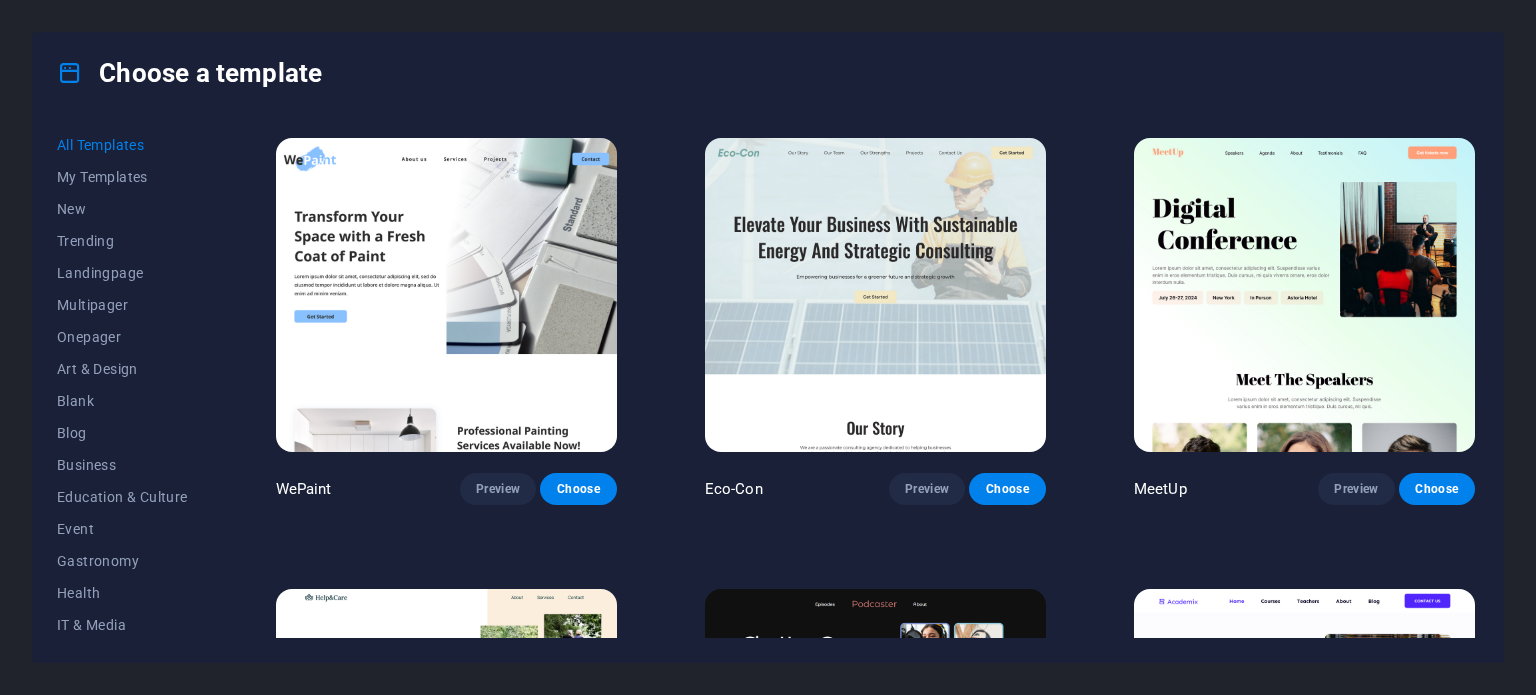 scroll, scrollTop: 2100, scrollLeft: 0, axis: vertical 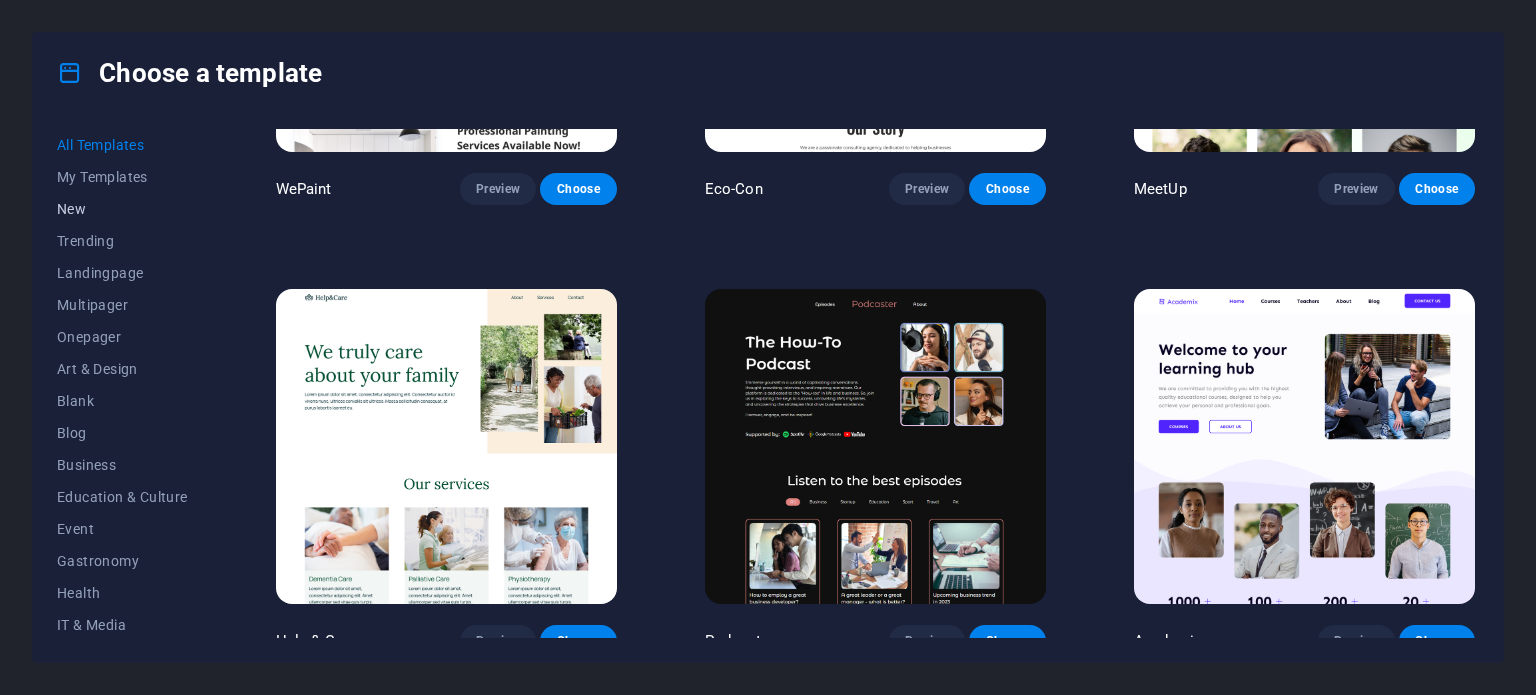 click on "New" at bounding box center [122, 209] 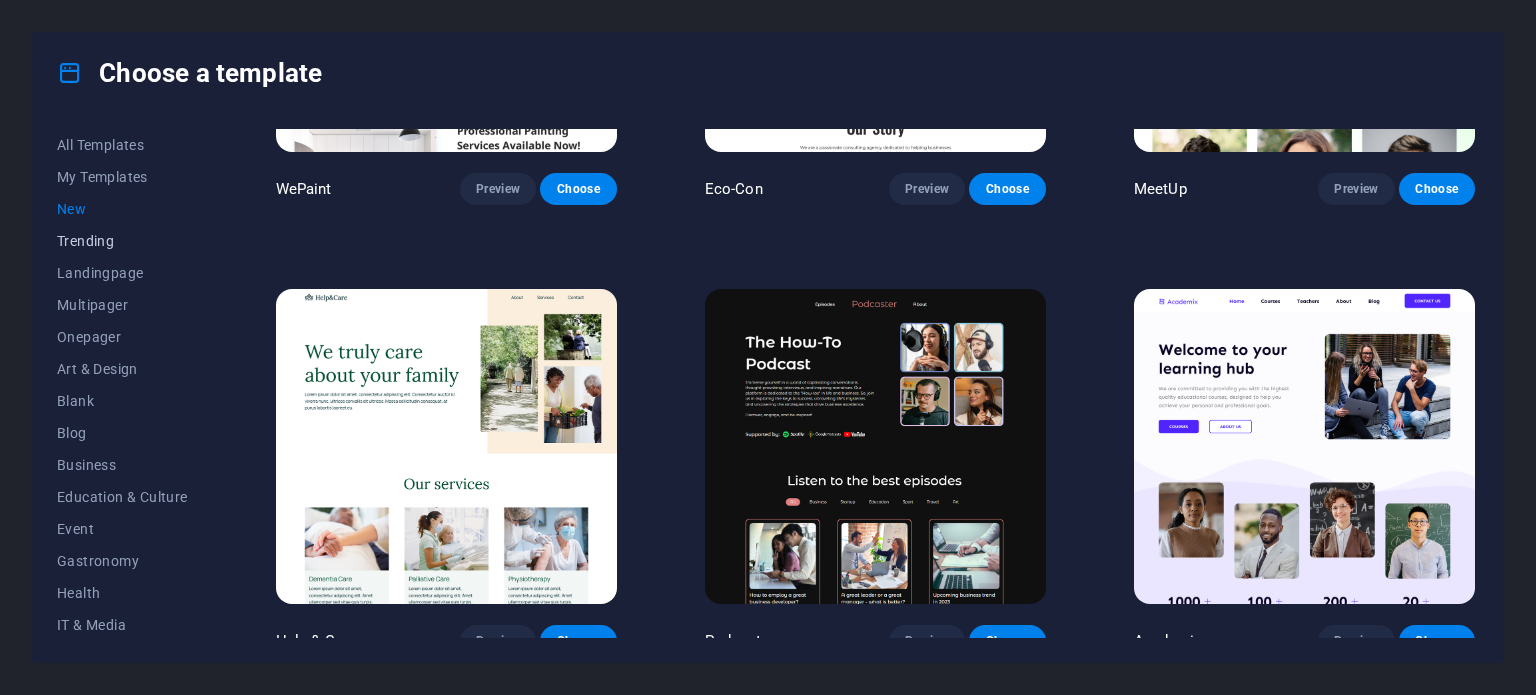 click on "Trending" at bounding box center (122, 241) 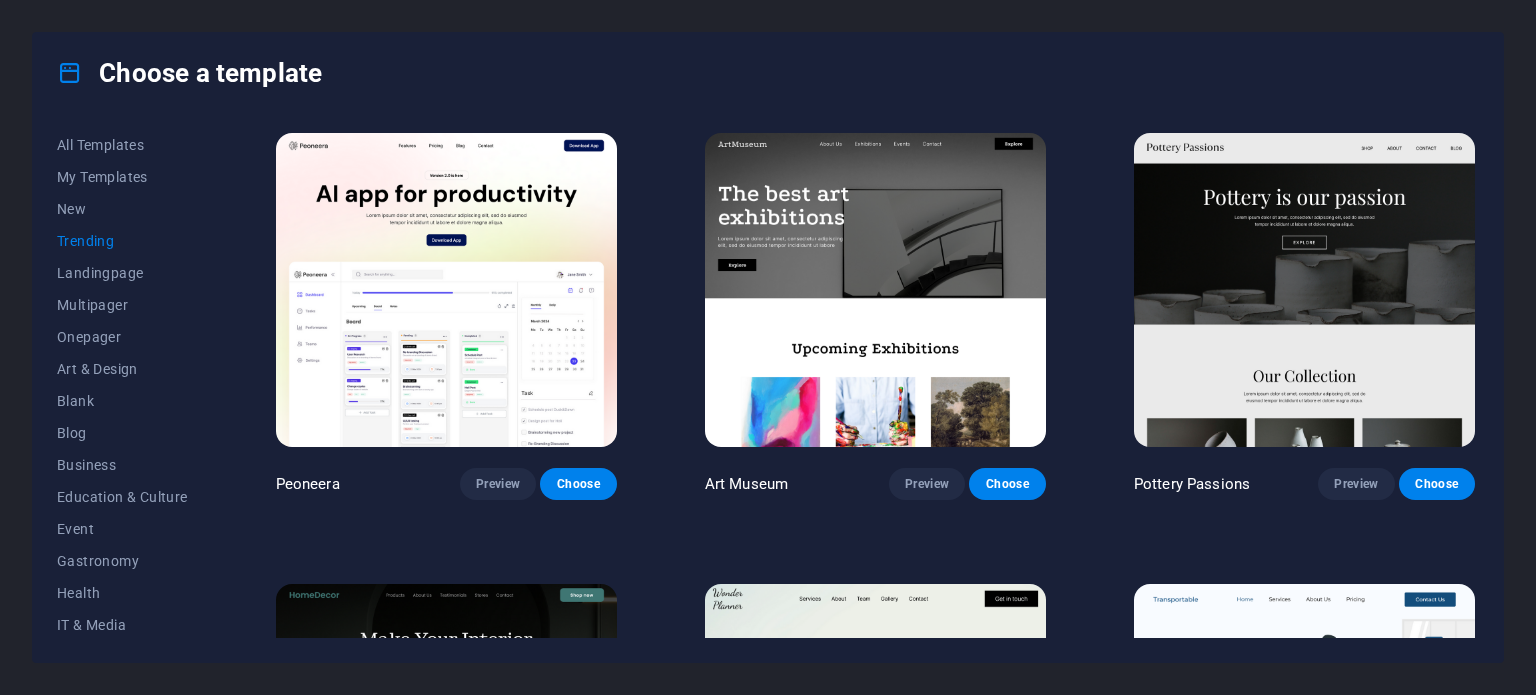 scroll, scrollTop: 400, scrollLeft: 0, axis: vertical 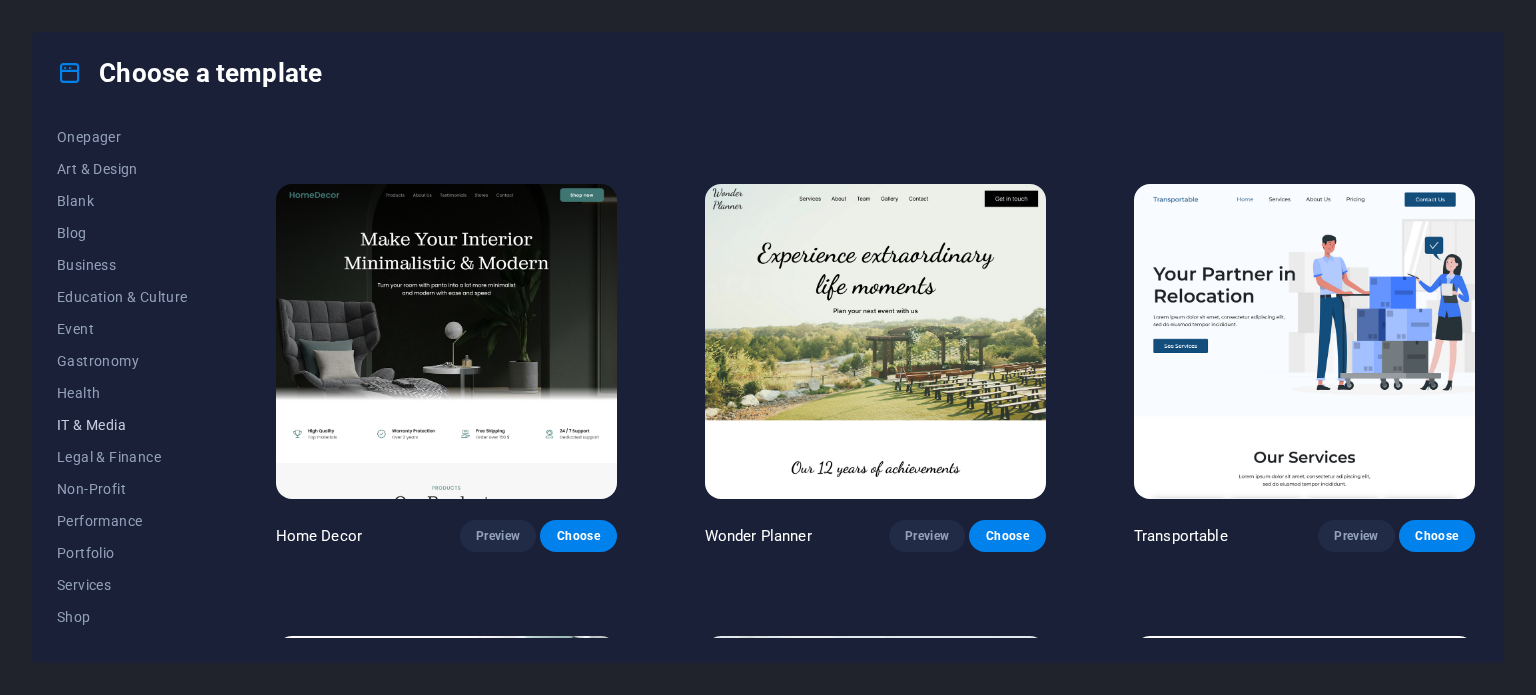 click on "IT & Media" at bounding box center (122, 425) 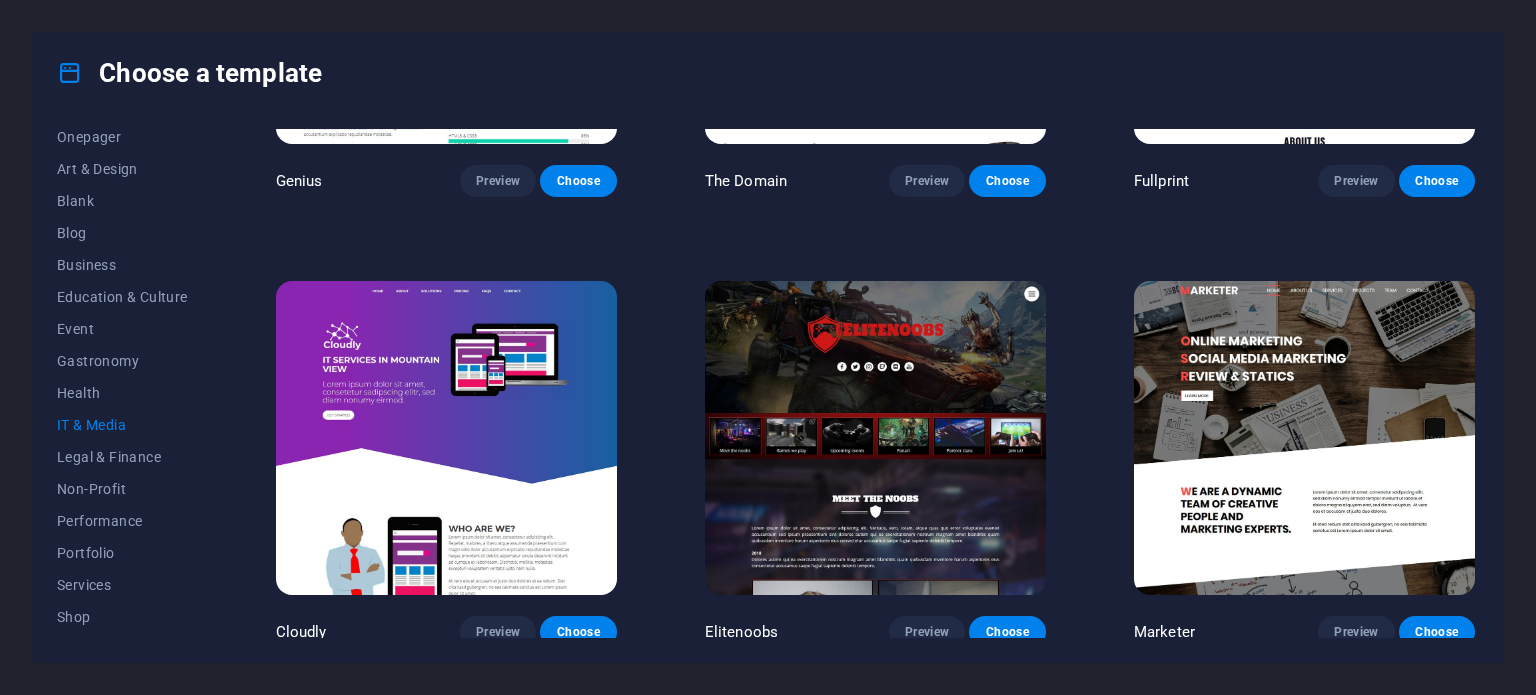 scroll, scrollTop: 1208, scrollLeft: 0, axis: vertical 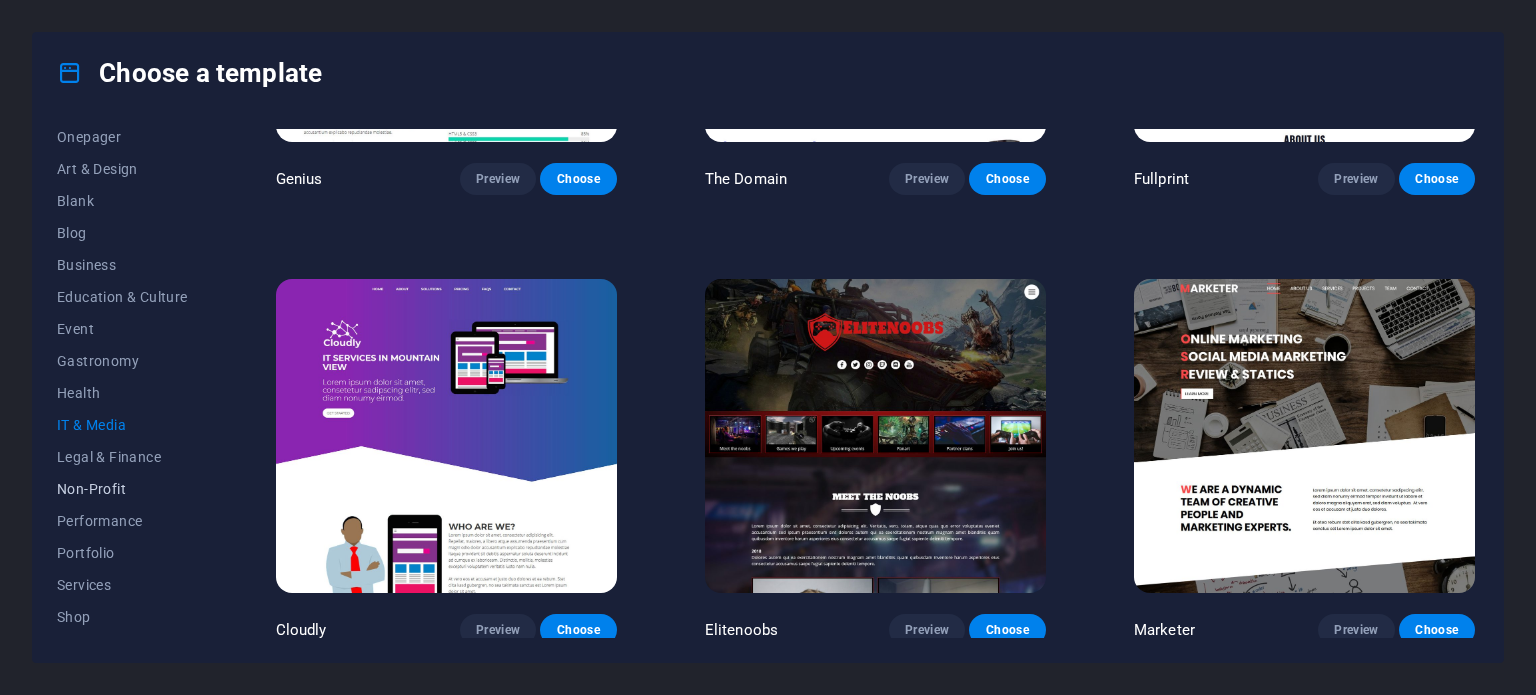 click on "Non-Profit" at bounding box center [122, 489] 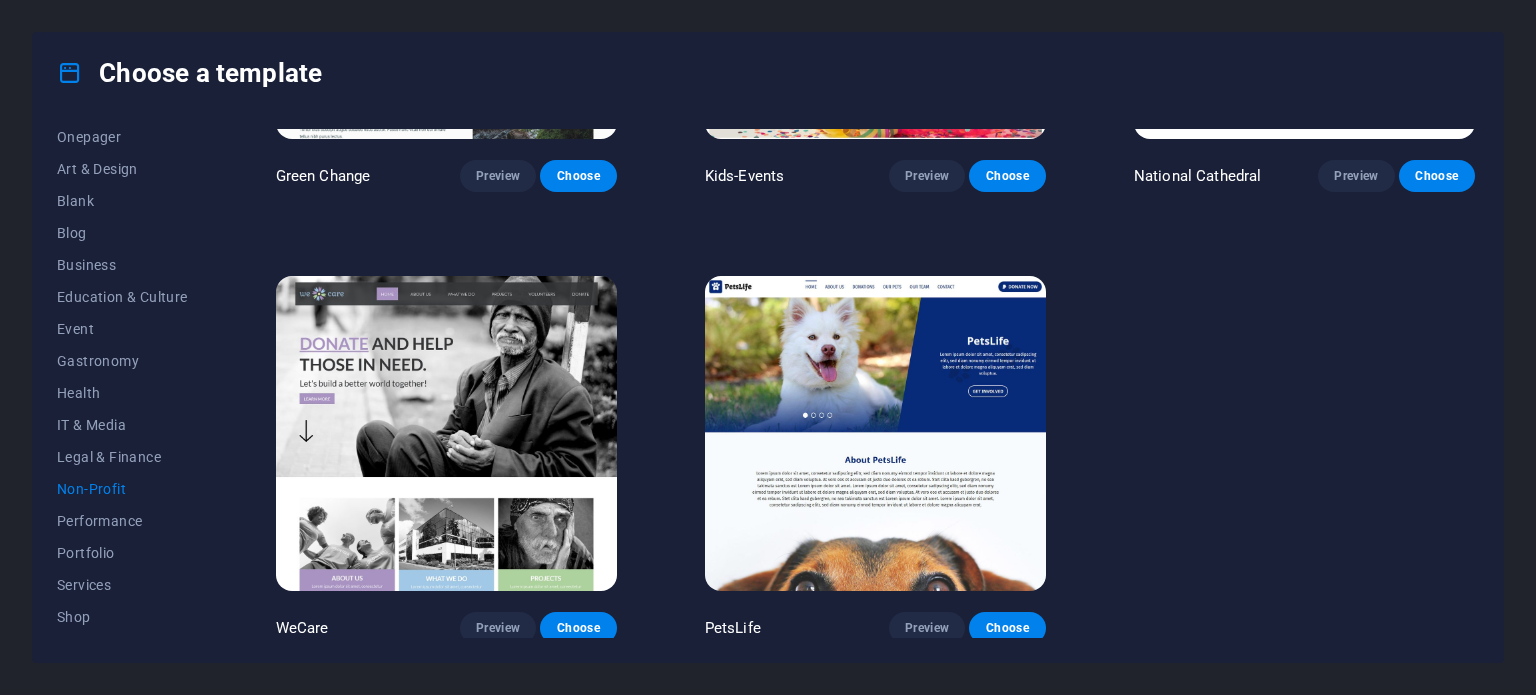 scroll, scrollTop: 0, scrollLeft: 0, axis: both 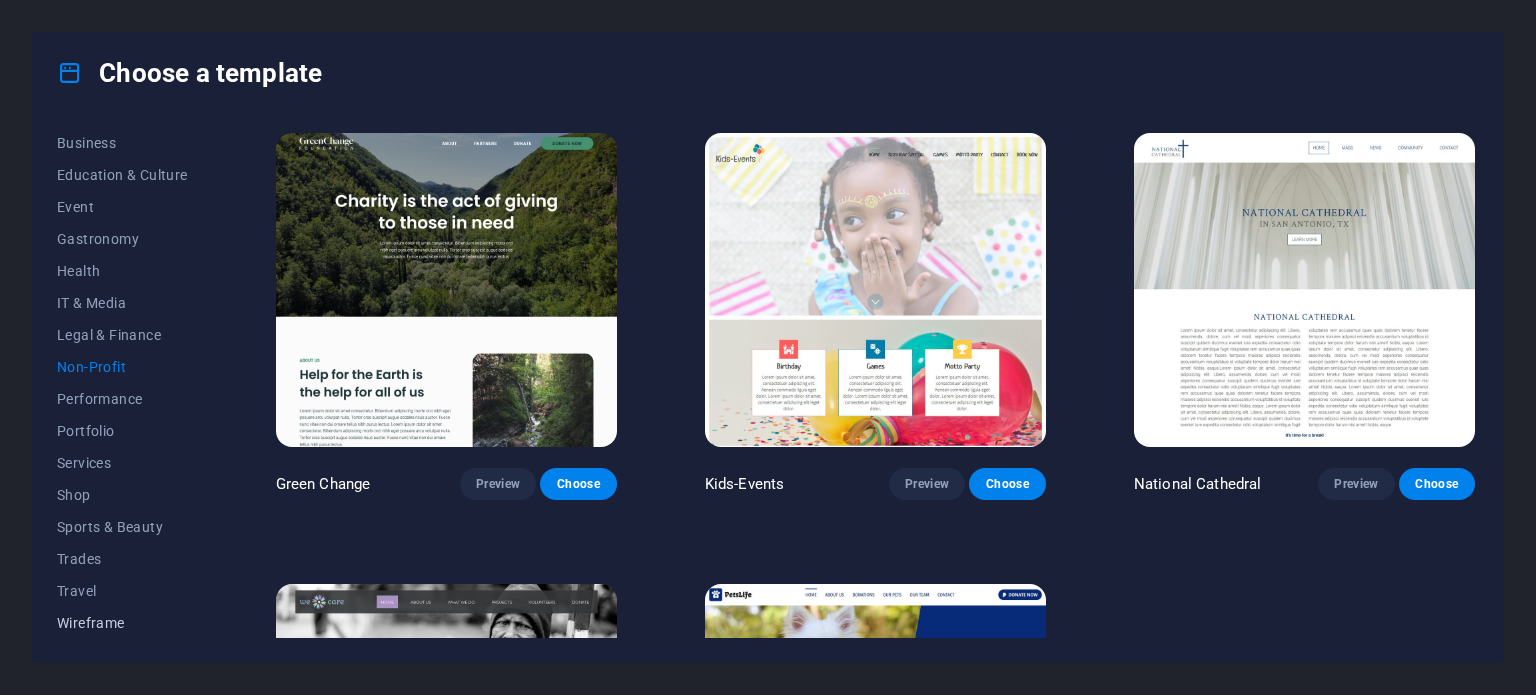 click on "Wireframe" at bounding box center (122, 623) 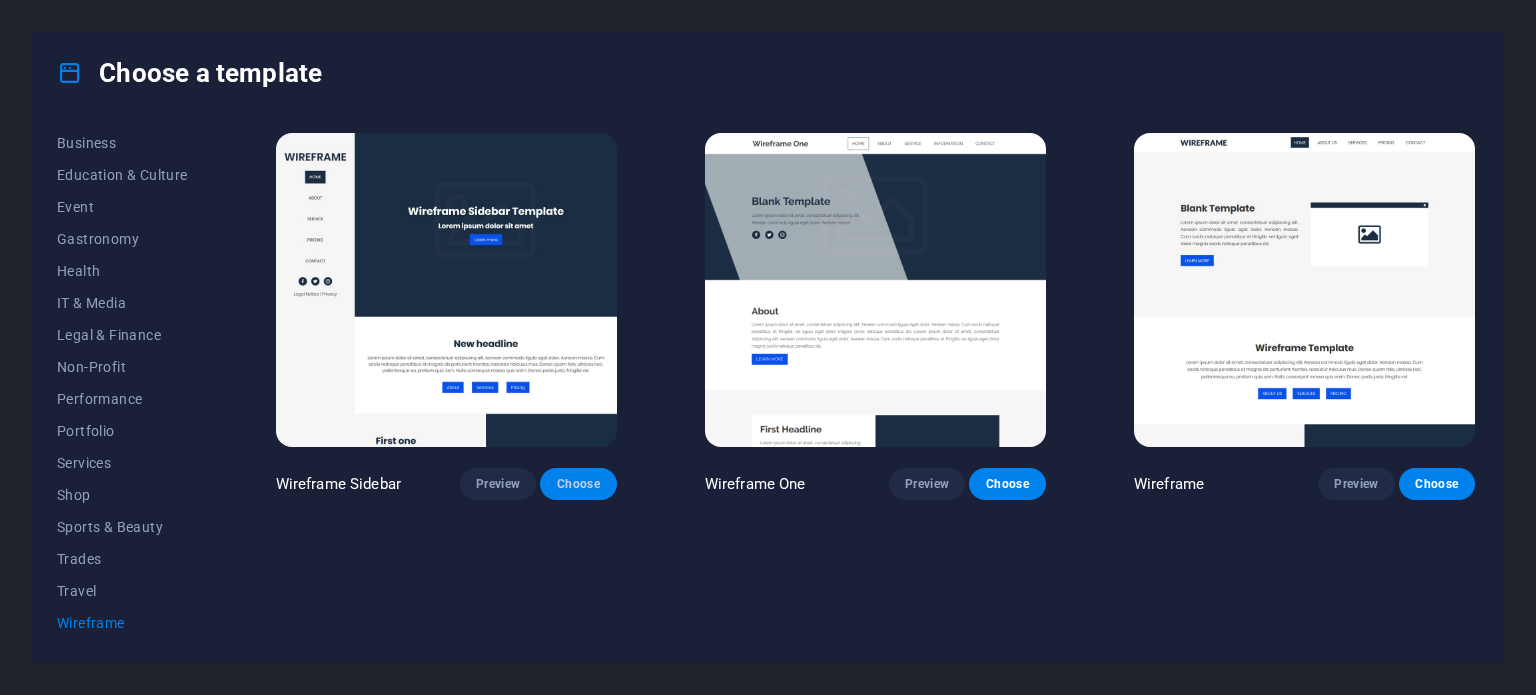 click on "Choose" at bounding box center (578, 484) 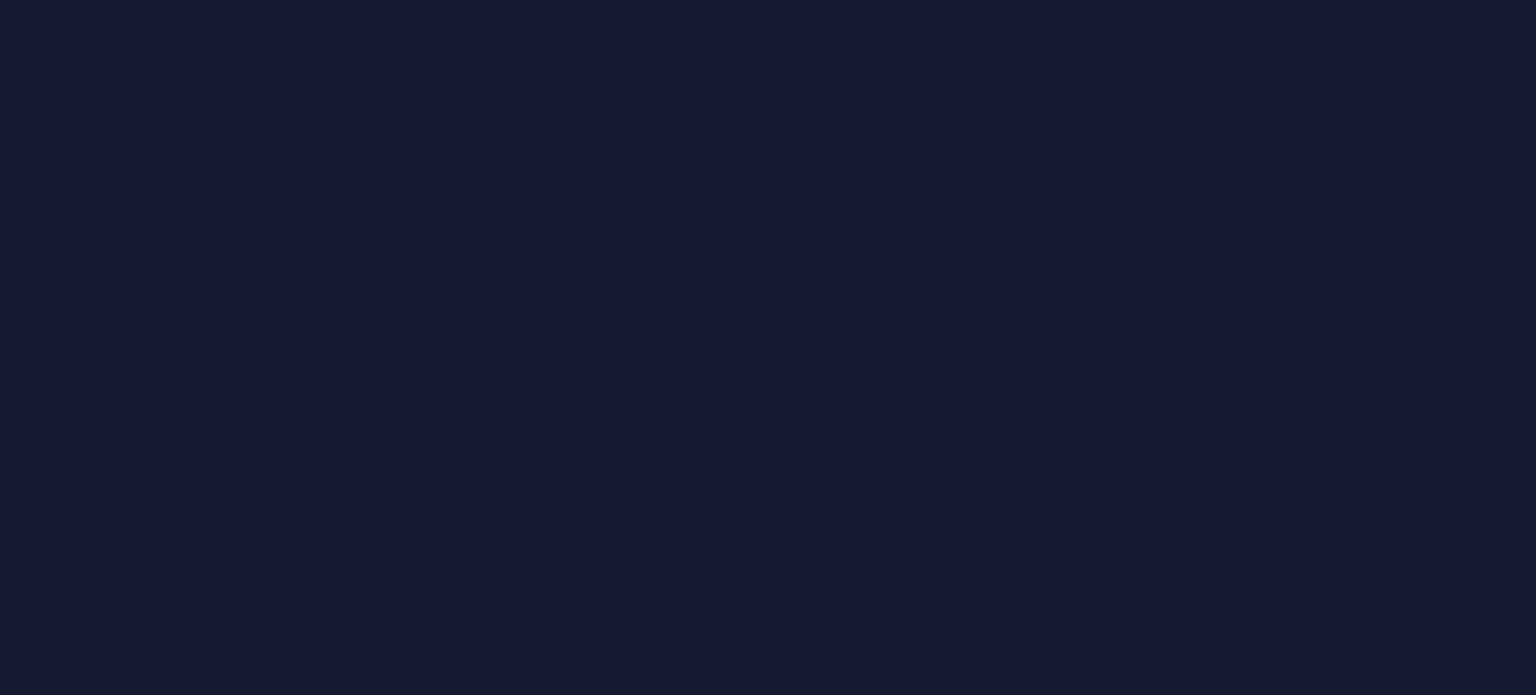 scroll, scrollTop: 0, scrollLeft: 0, axis: both 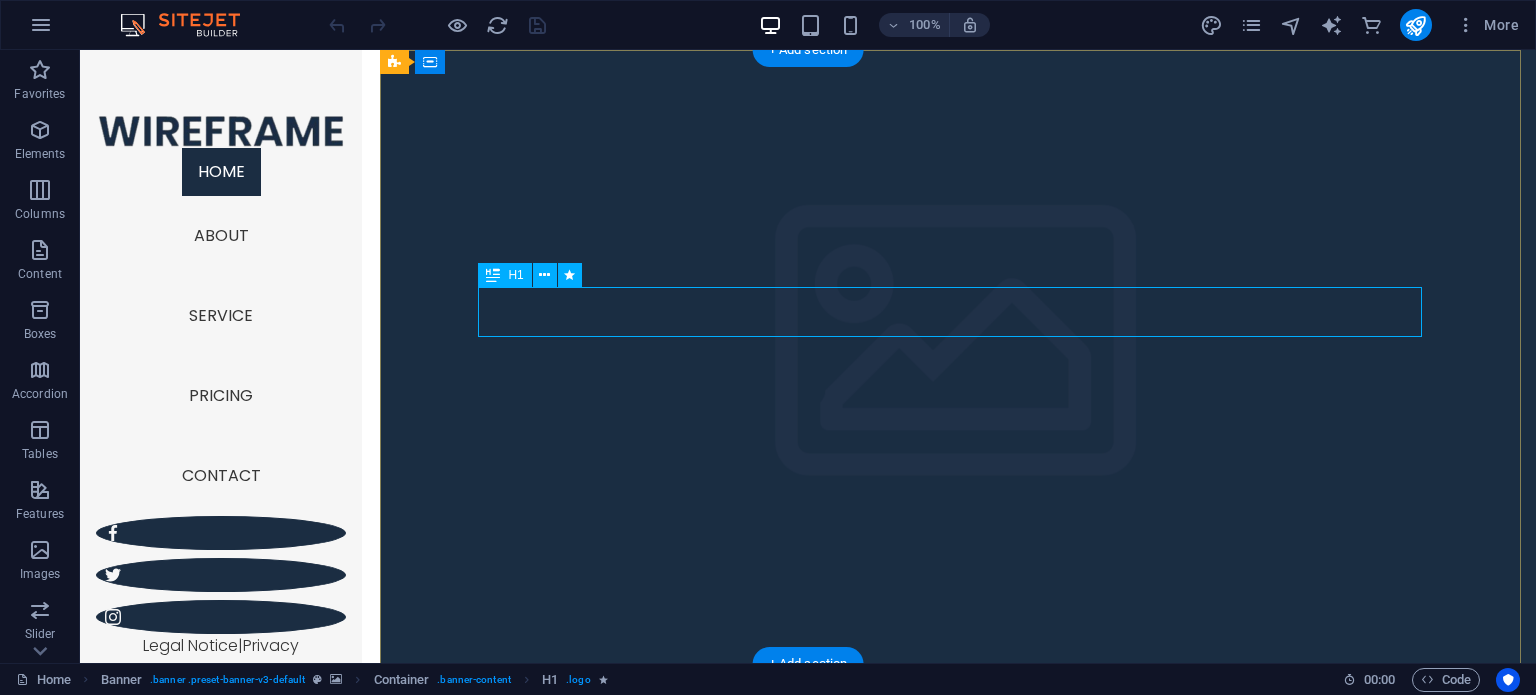 click on "Wireframe Sidebar Template" at bounding box center (958, 769) 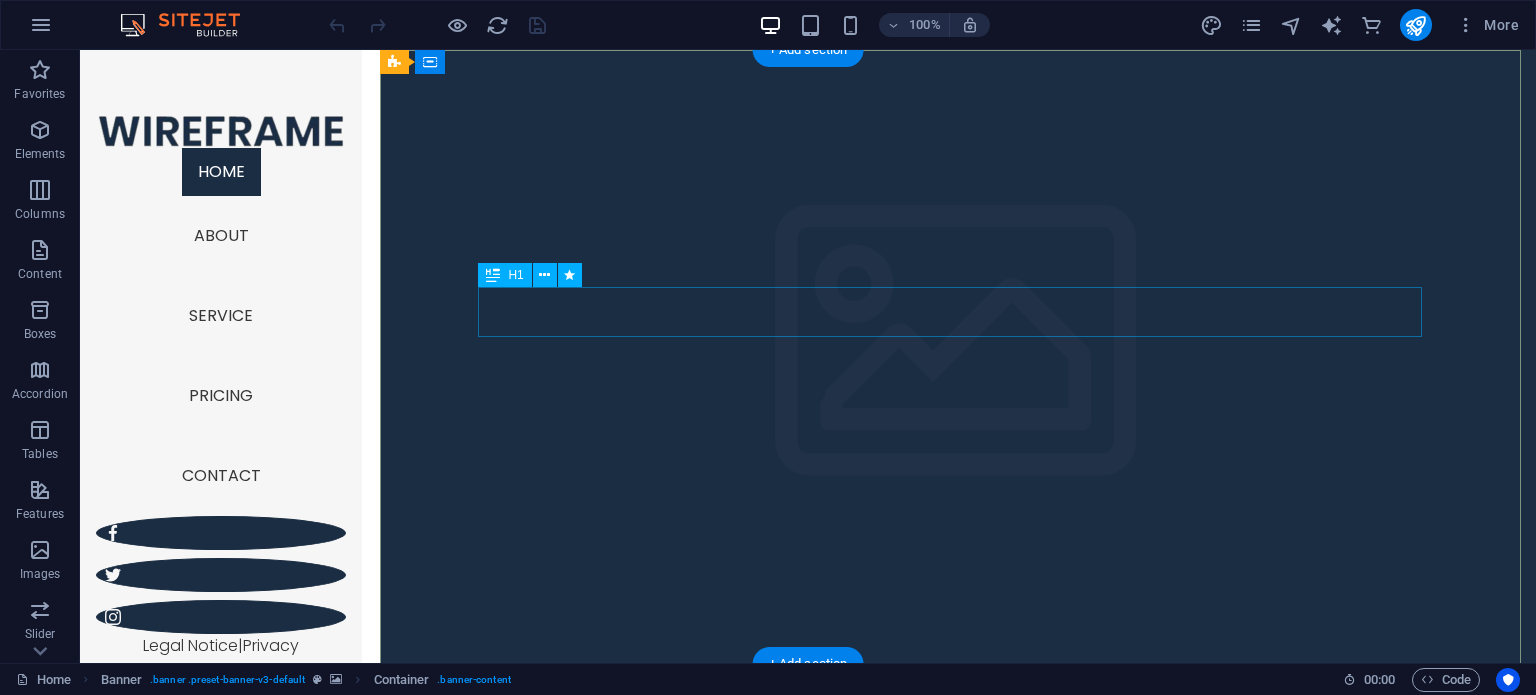 click on "Wireframe Sidebar Template" at bounding box center (958, 769) 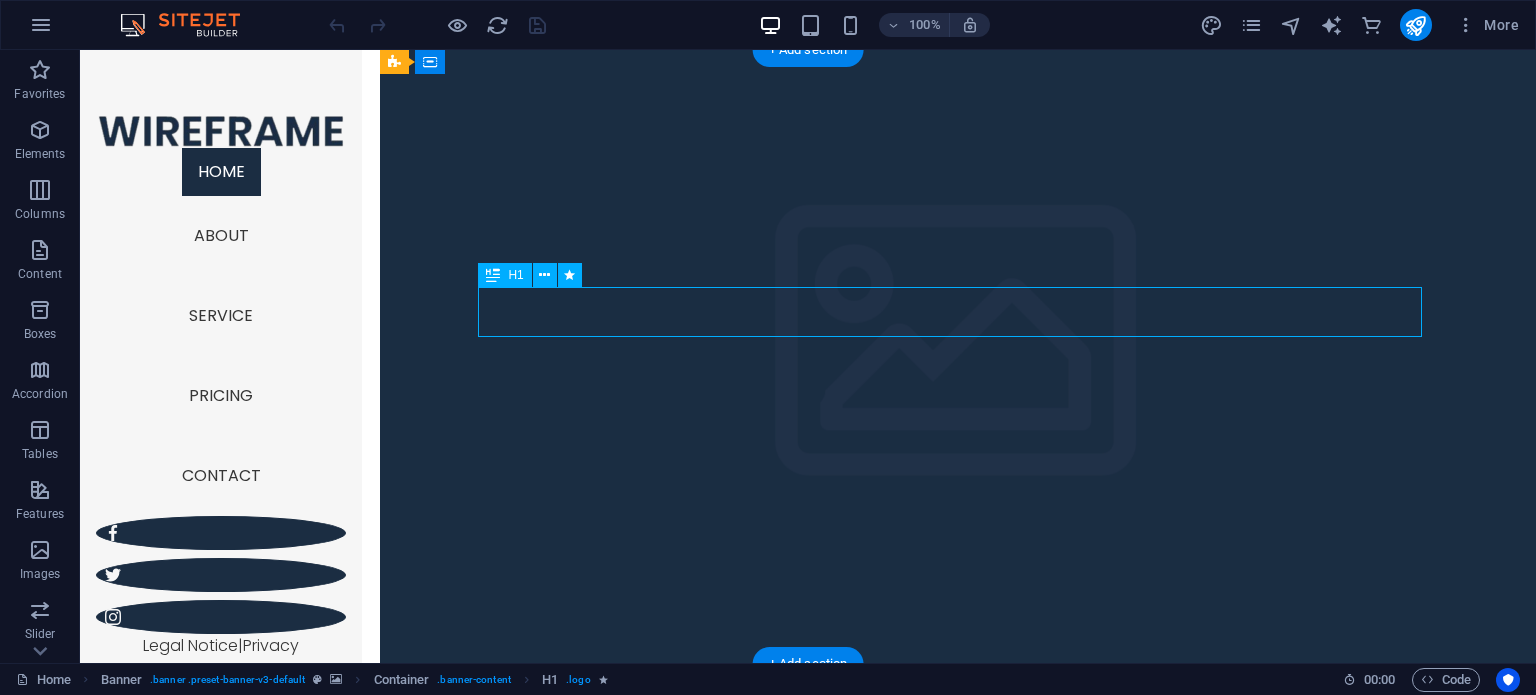 click on "Wireframe Sidebar Template" at bounding box center (958, 769) 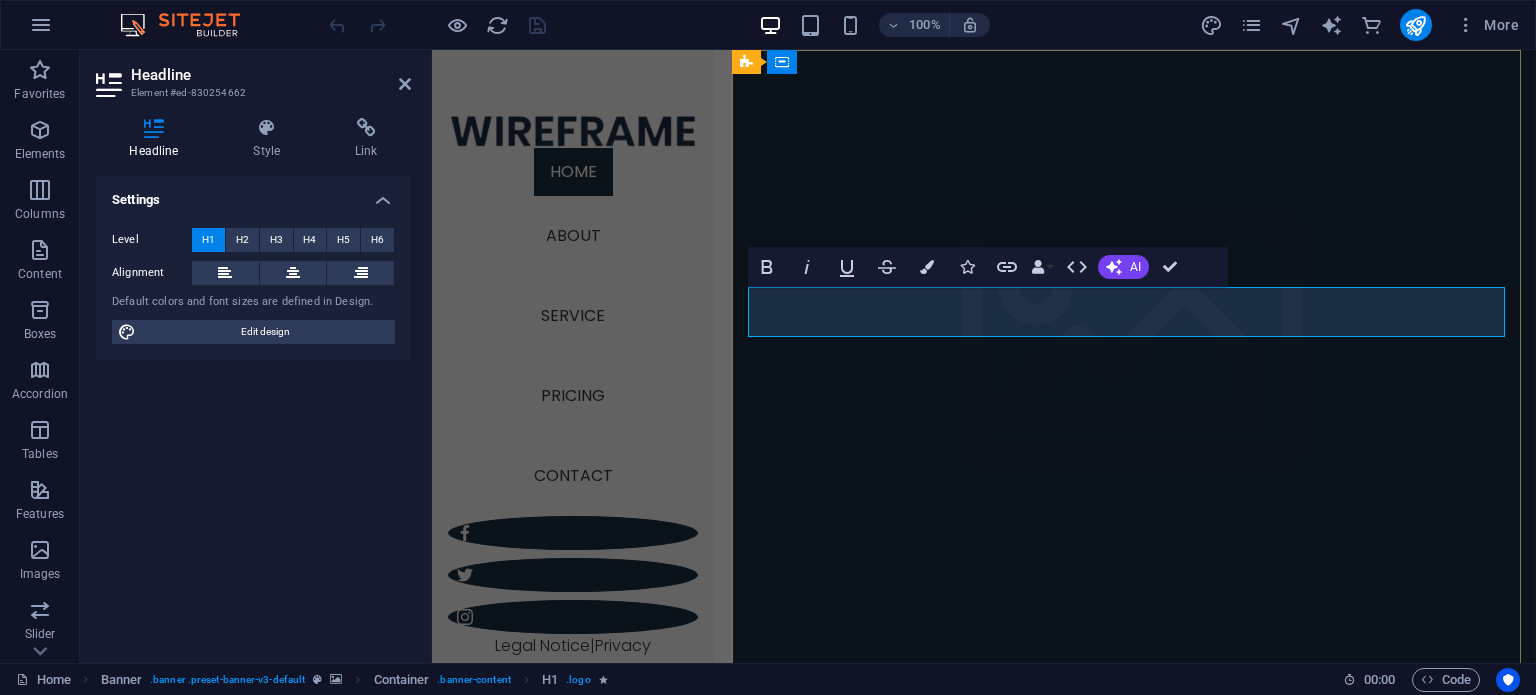 type 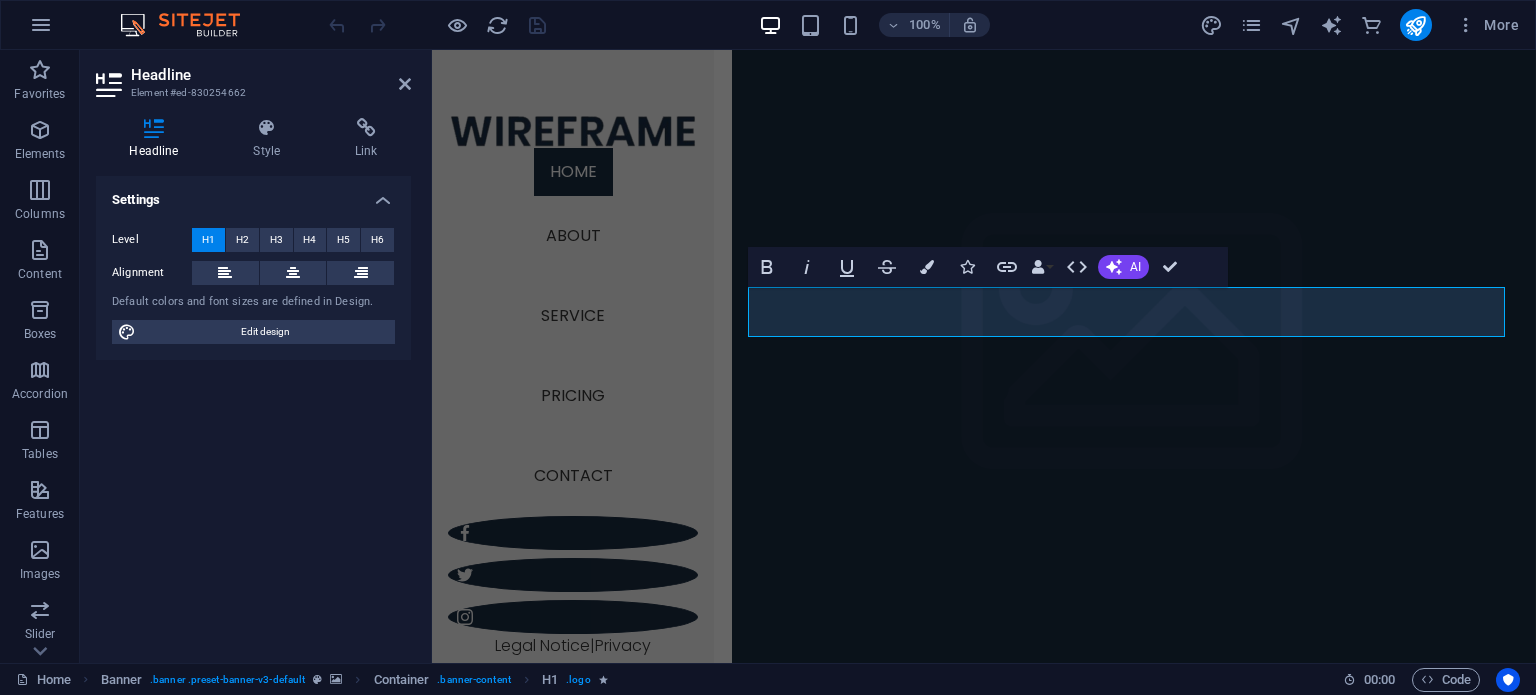 click on "Settings Level H1 H2 H3 H4 H5 H6 Alignment Default colors and font sizes are defined in Design. Edit design" at bounding box center (253, 411) 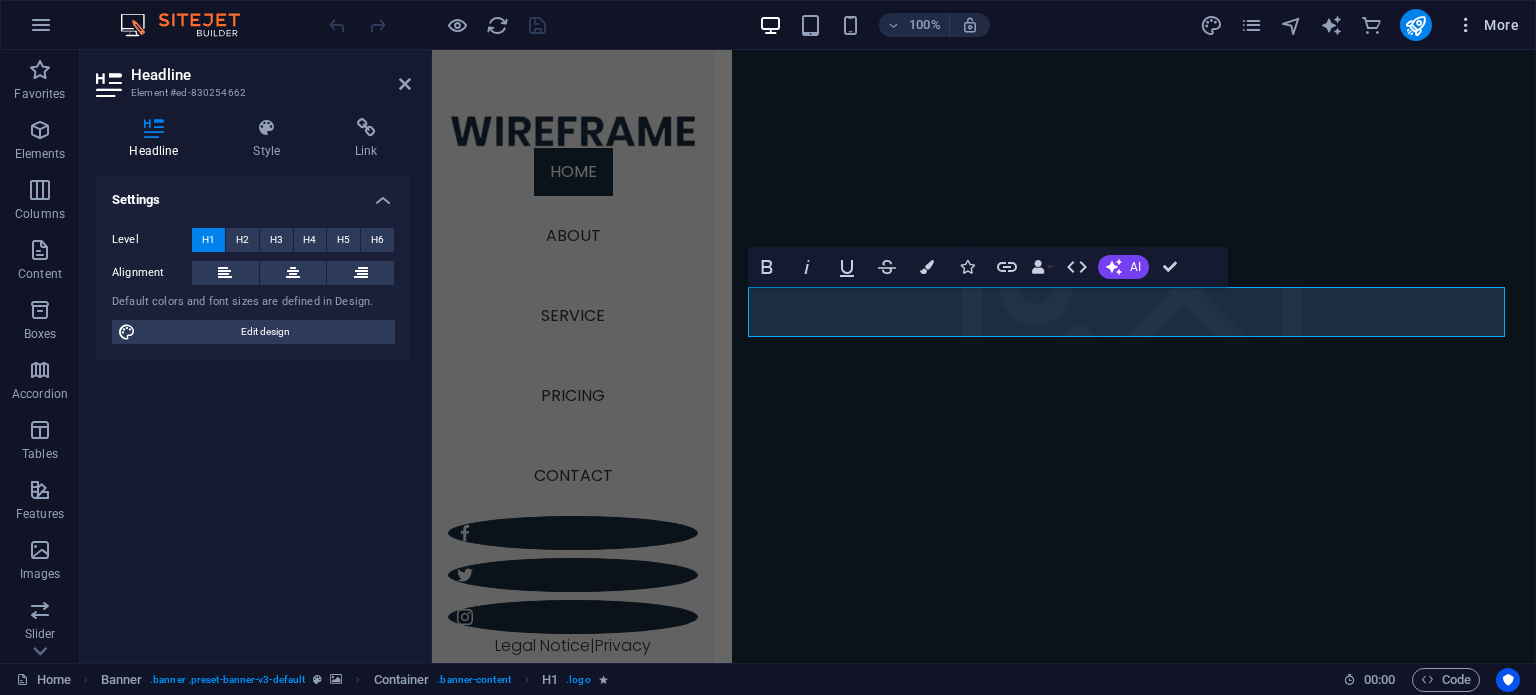 click on "More" at bounding box center (1487, 25) 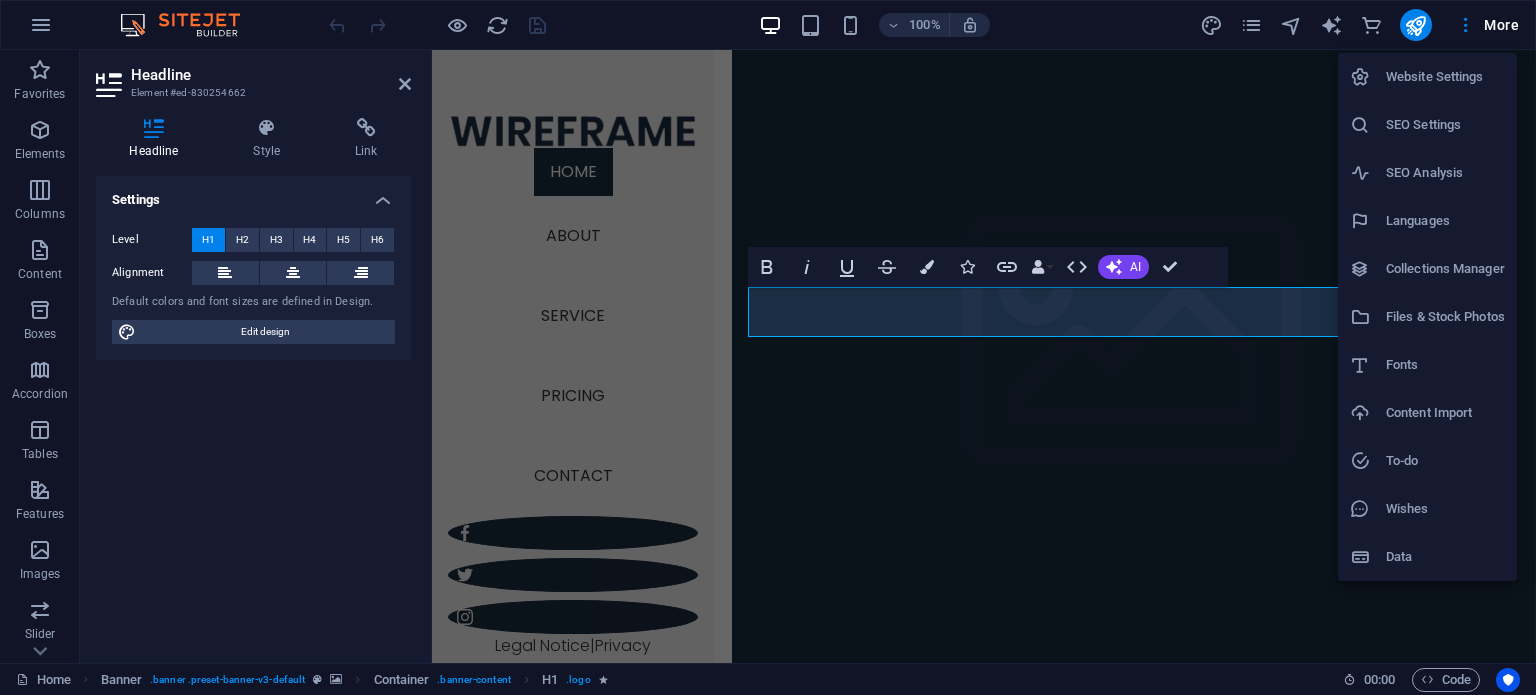 click at bounding box center [768, 347] 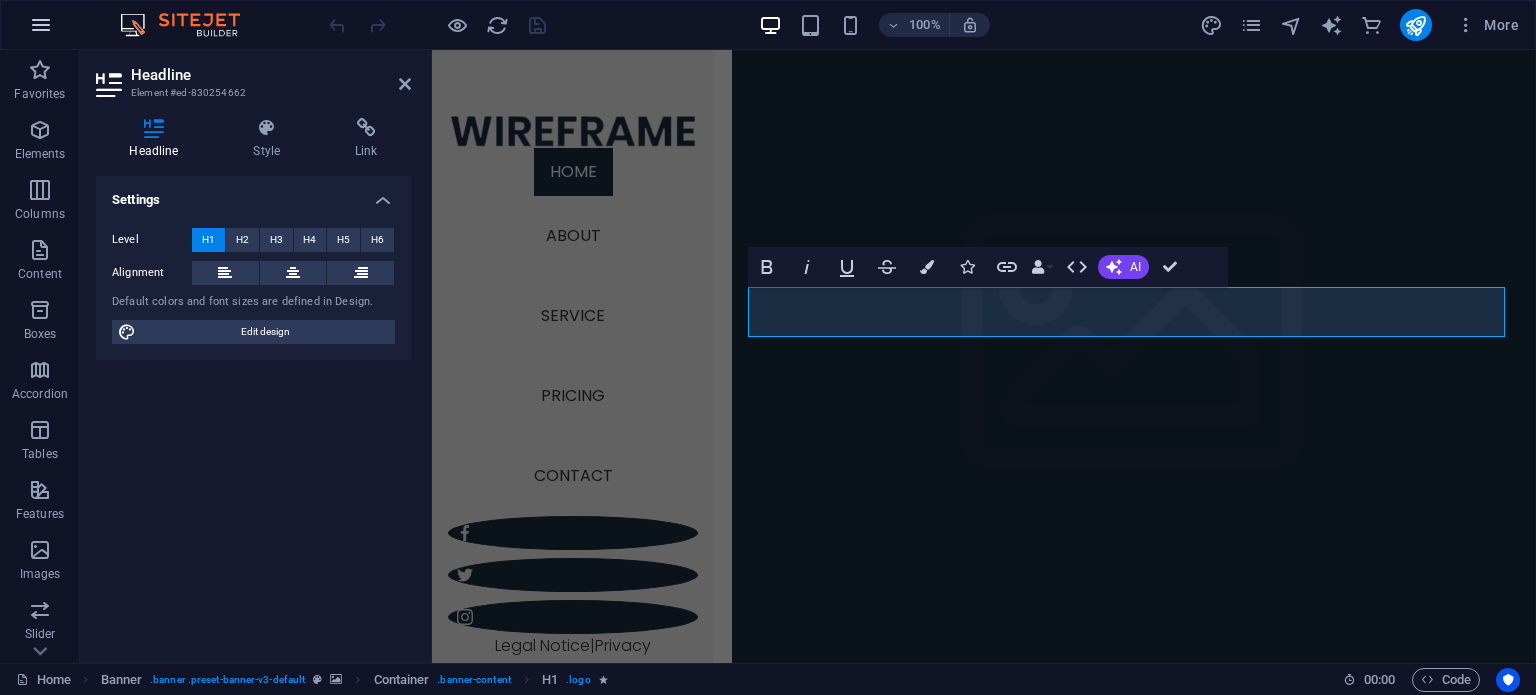 click at bounding box center (41, 25) 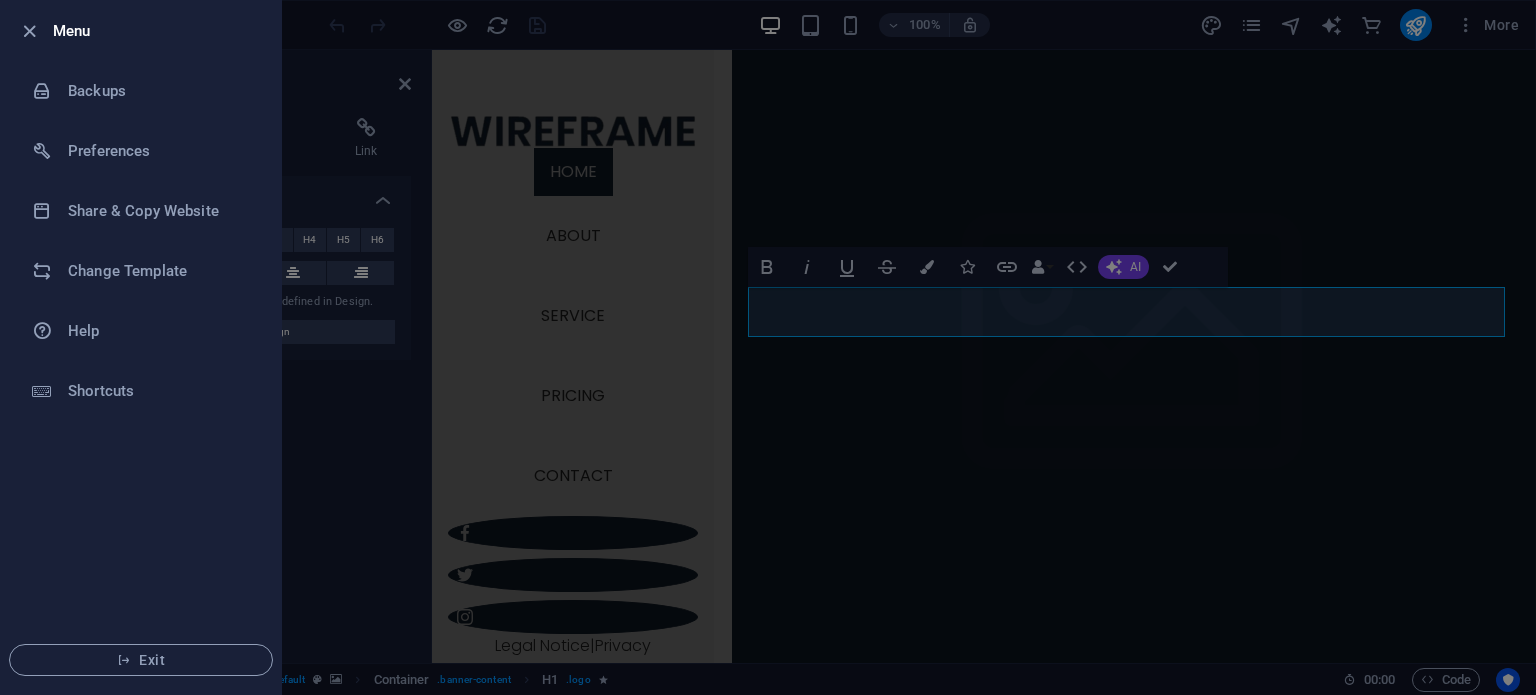 click at bounding box center [768, 347] 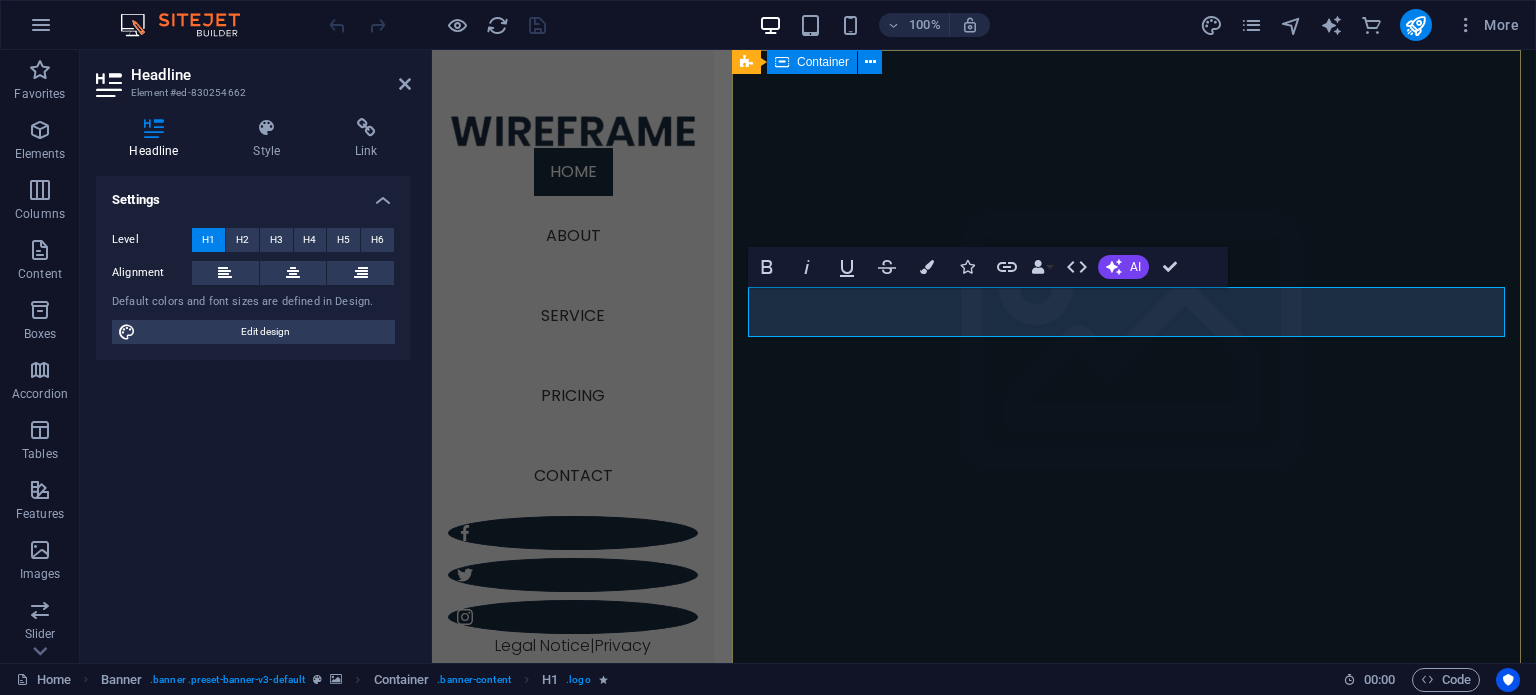 click on "sintesia.ft.ung.ac.id Lorem ipsum dolor sit amet Learn more" at bounding box center (1134, 813) 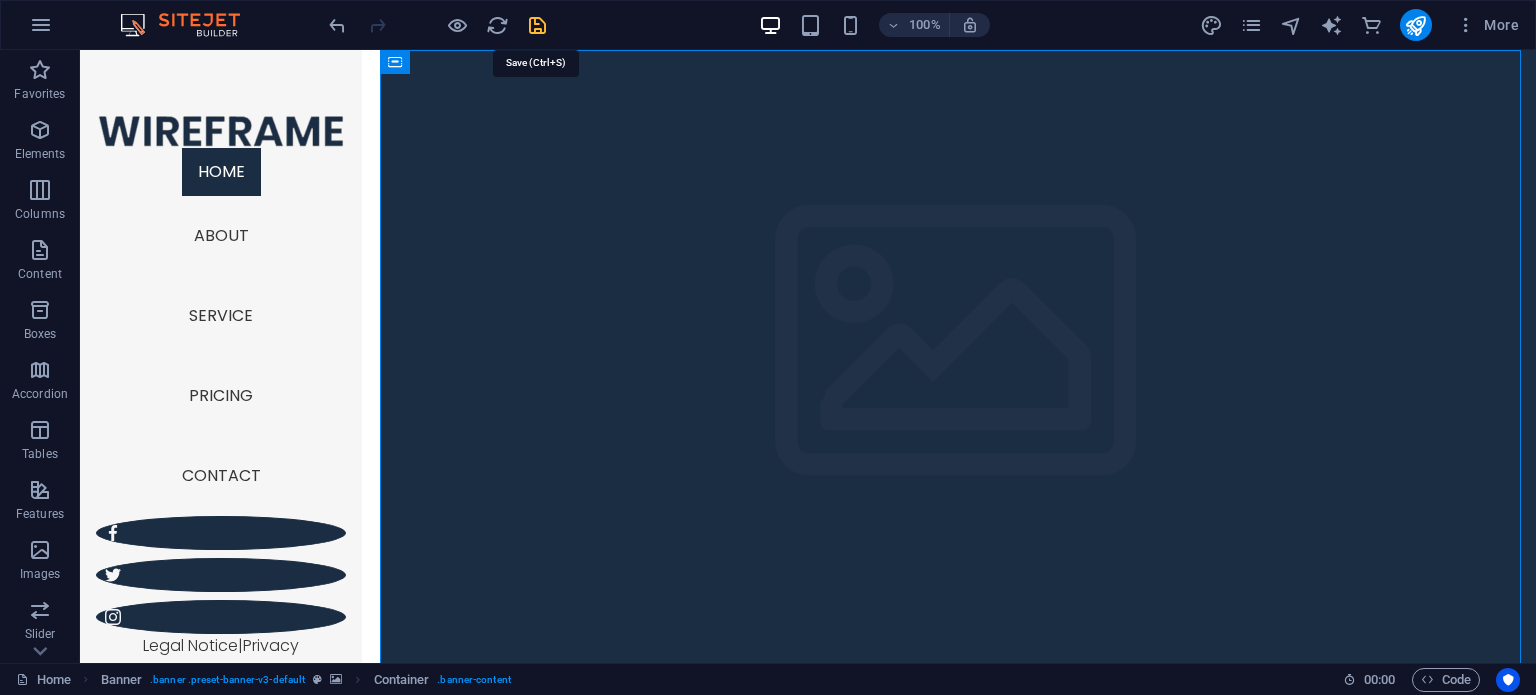 click at bounding box center [537, 25] 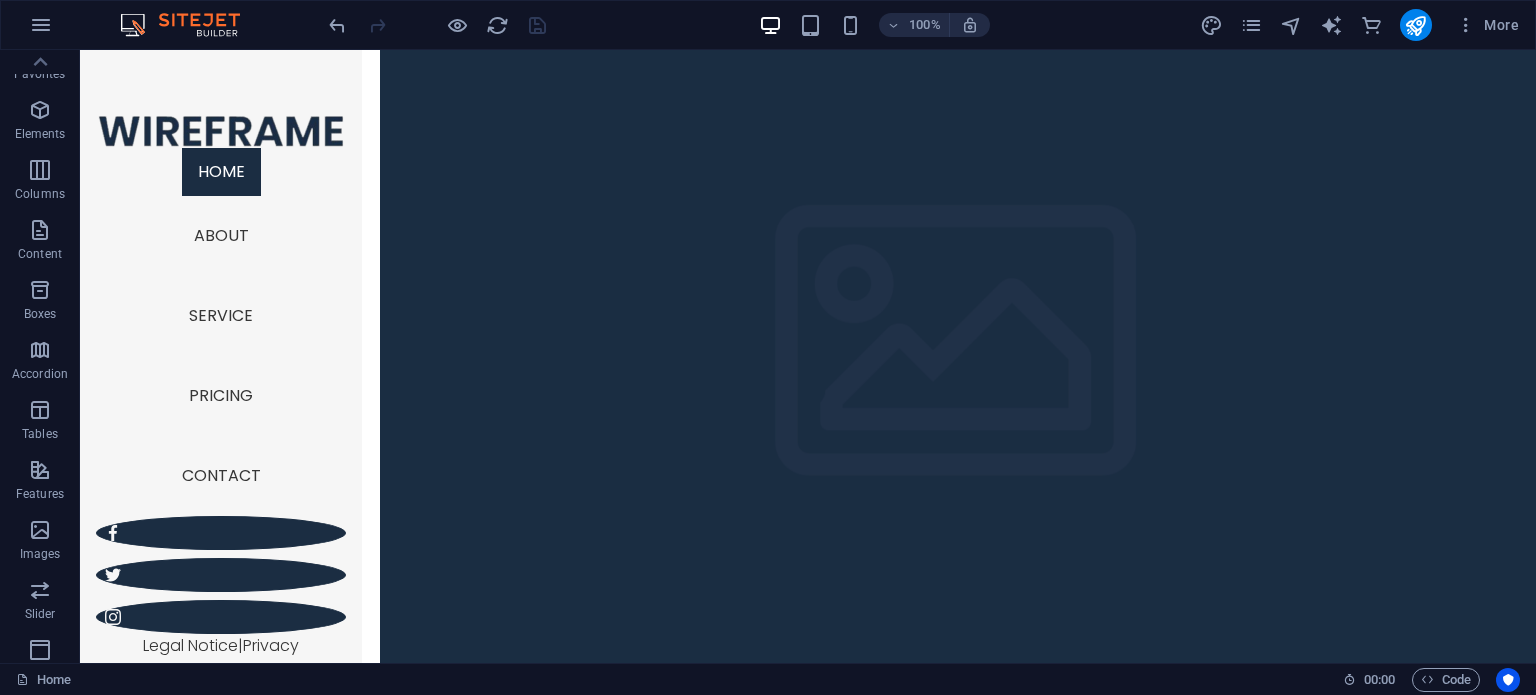 scroll, scrollTop: 0, scrollLeft: 0, axis: both 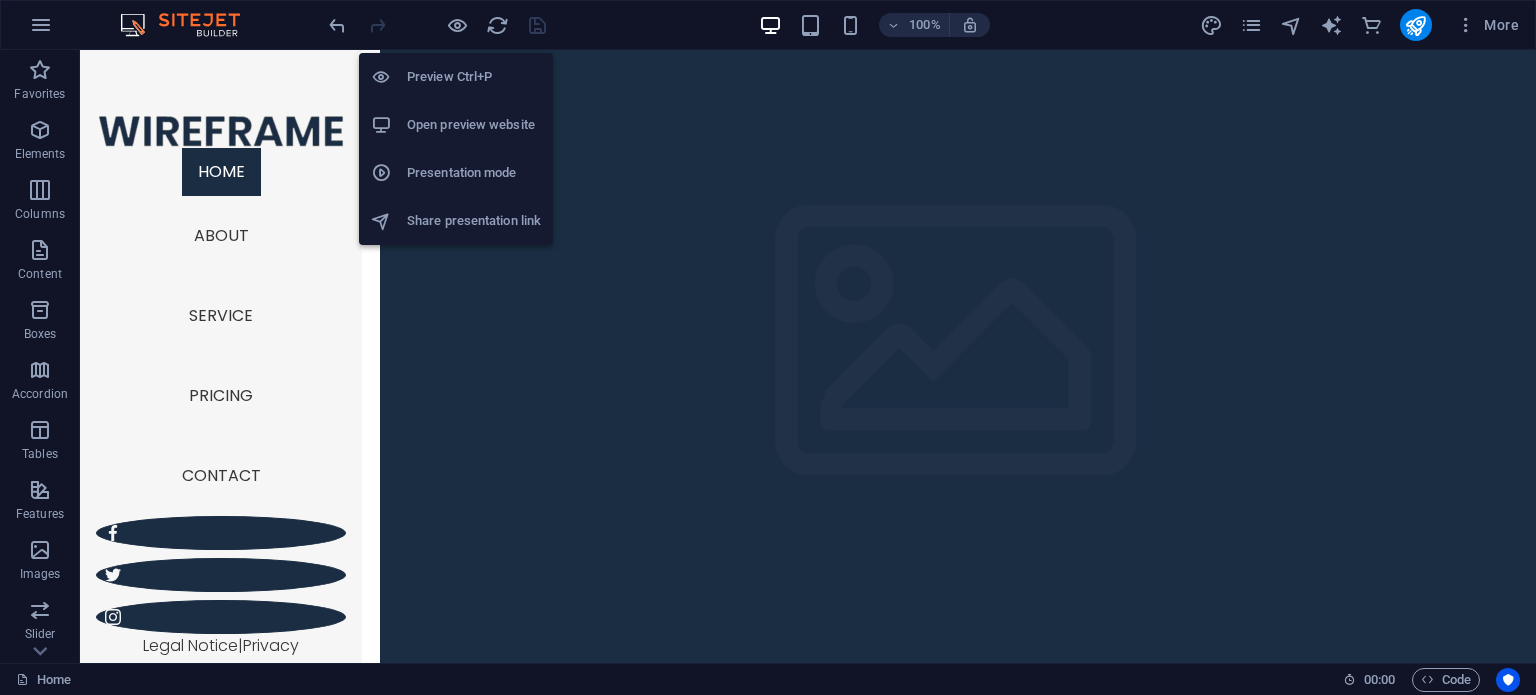 click on "Open preview website" at bounding box center [474, 125] 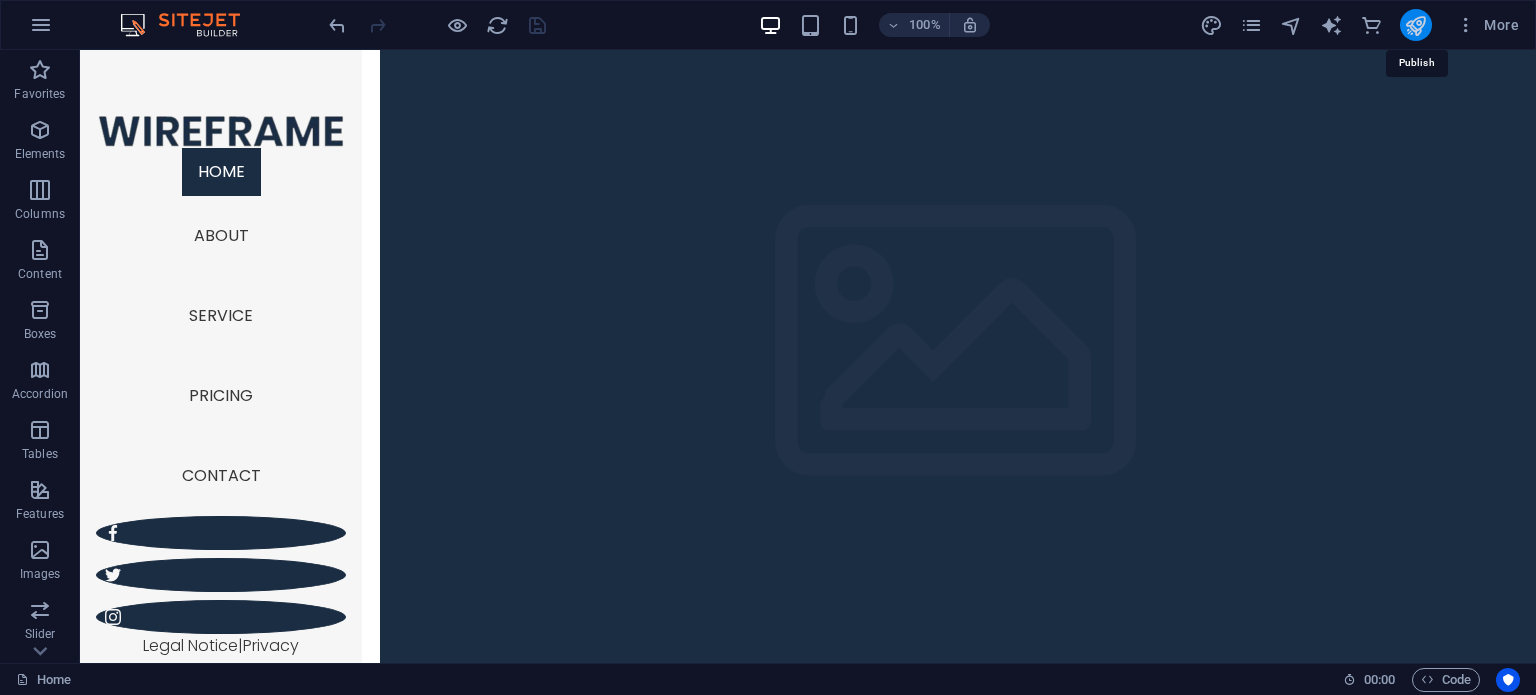 click at bounding box center (1415, 25) 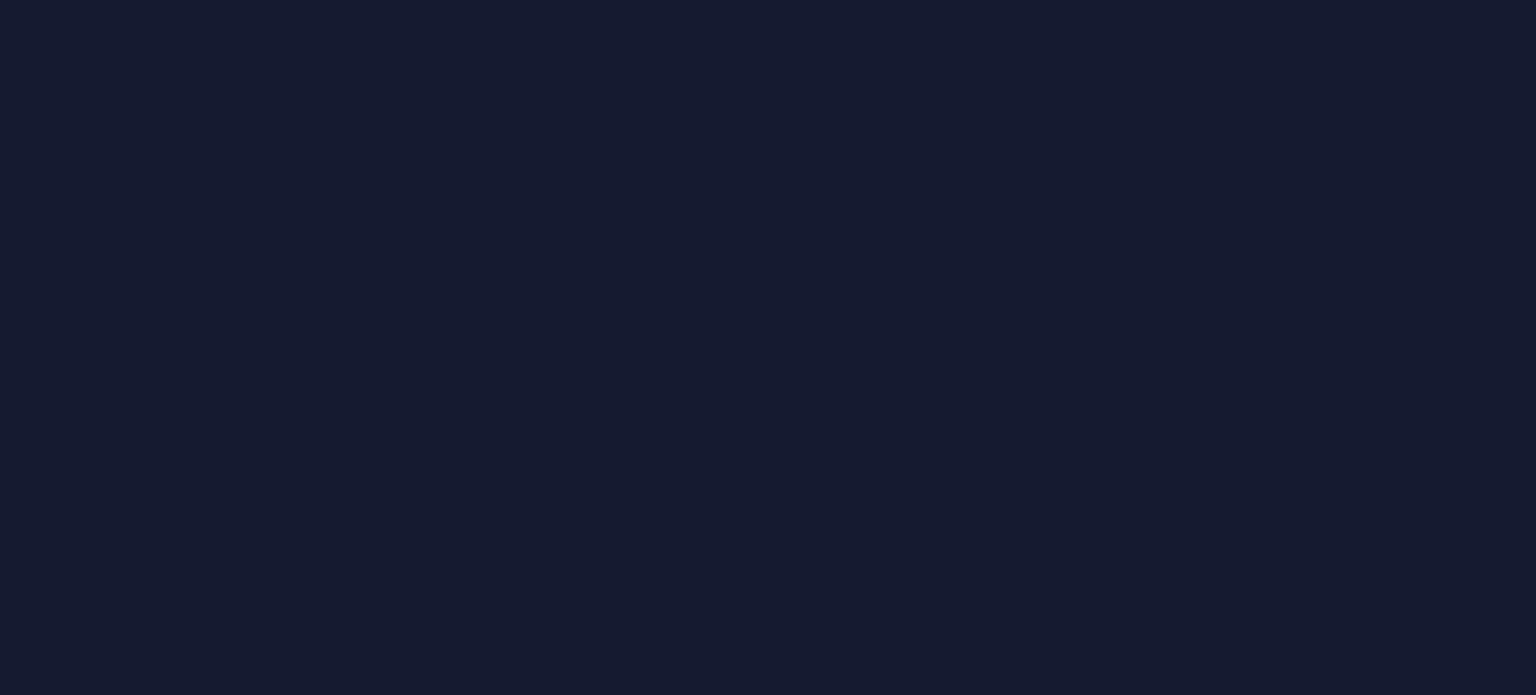 scroll, scrollTop: 0, scrollLeft: 0, axis: both 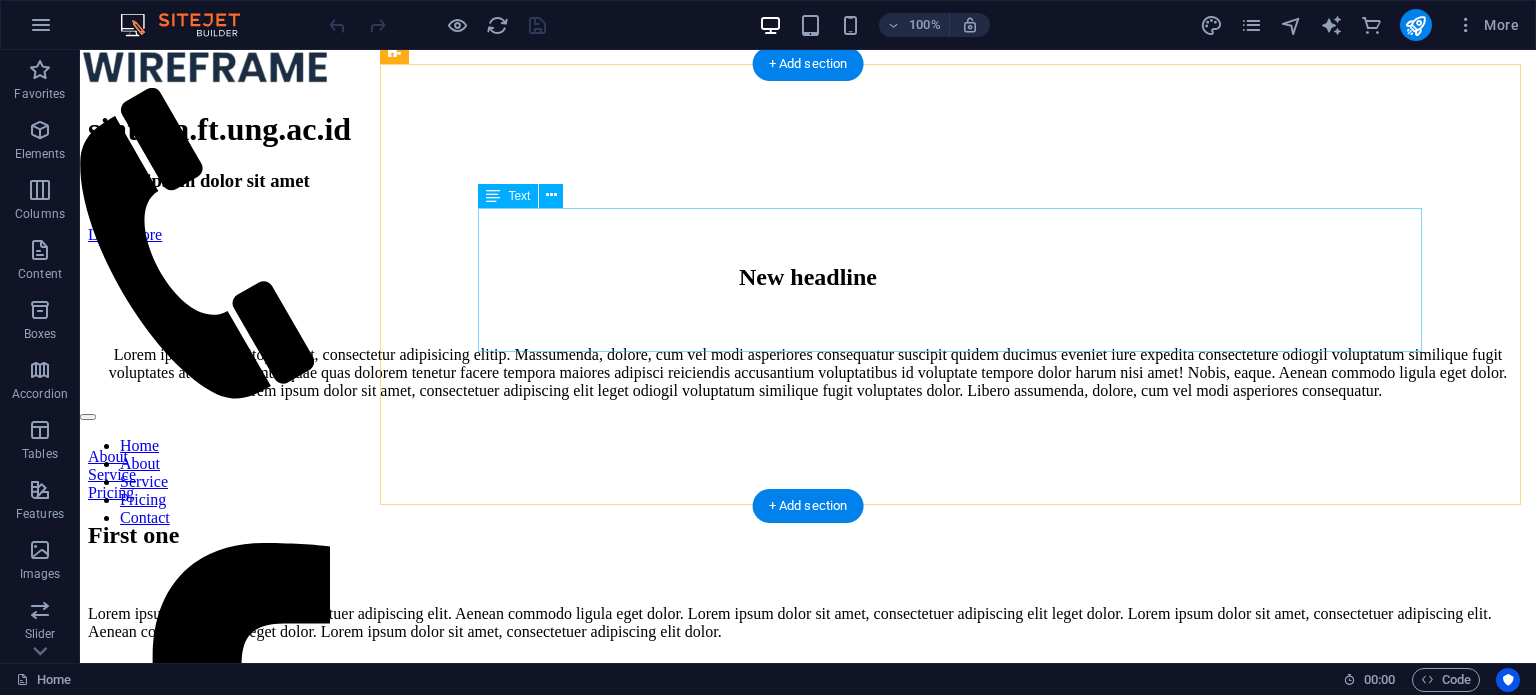 click on "Lorem ipsum dolor sitope amet, consectetur adipisicing elitip. Massumenda, dolore, cum vel modi asperiores consequatur suscipit quidem ducimus eveniet iure expedita consecteture odiogil voluptatum similique fugit voluptates atem accusamus quae quas dolorem tenetur facere tempora maiores adipisci reiciendis accusantium voluptatibus id voluptate tempore dolor harum nisi amet! Nobis, eaque. Aenean commodo ligula eget dolor. Lorem ipsum dolor sit amet, consectetuer adipiscing elit leget odiogil voluptatum similique fugit voluptates dolor. Libero assumenda, dolore, cum vel modi asperiores consequatur." at bounding box center [808, 373] 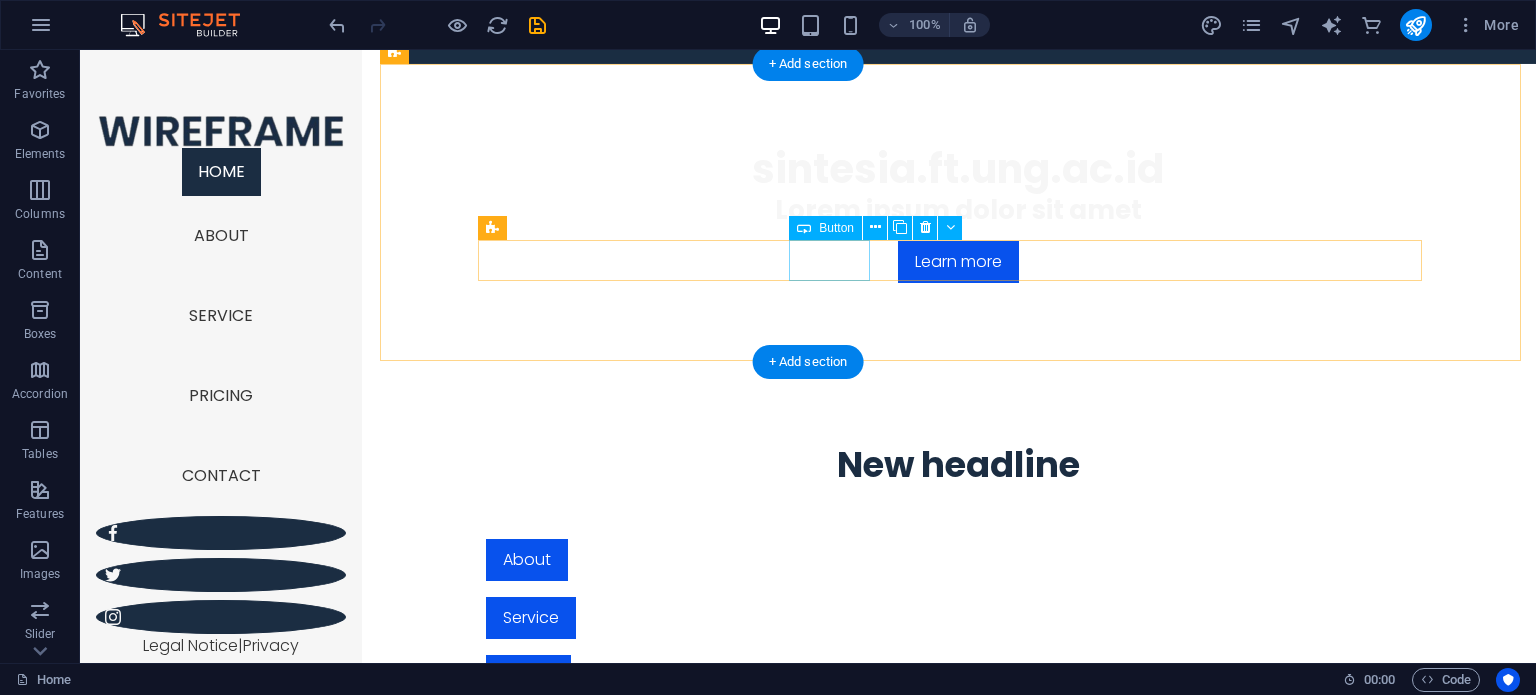 click on "About" at bounding box center (958, 560) 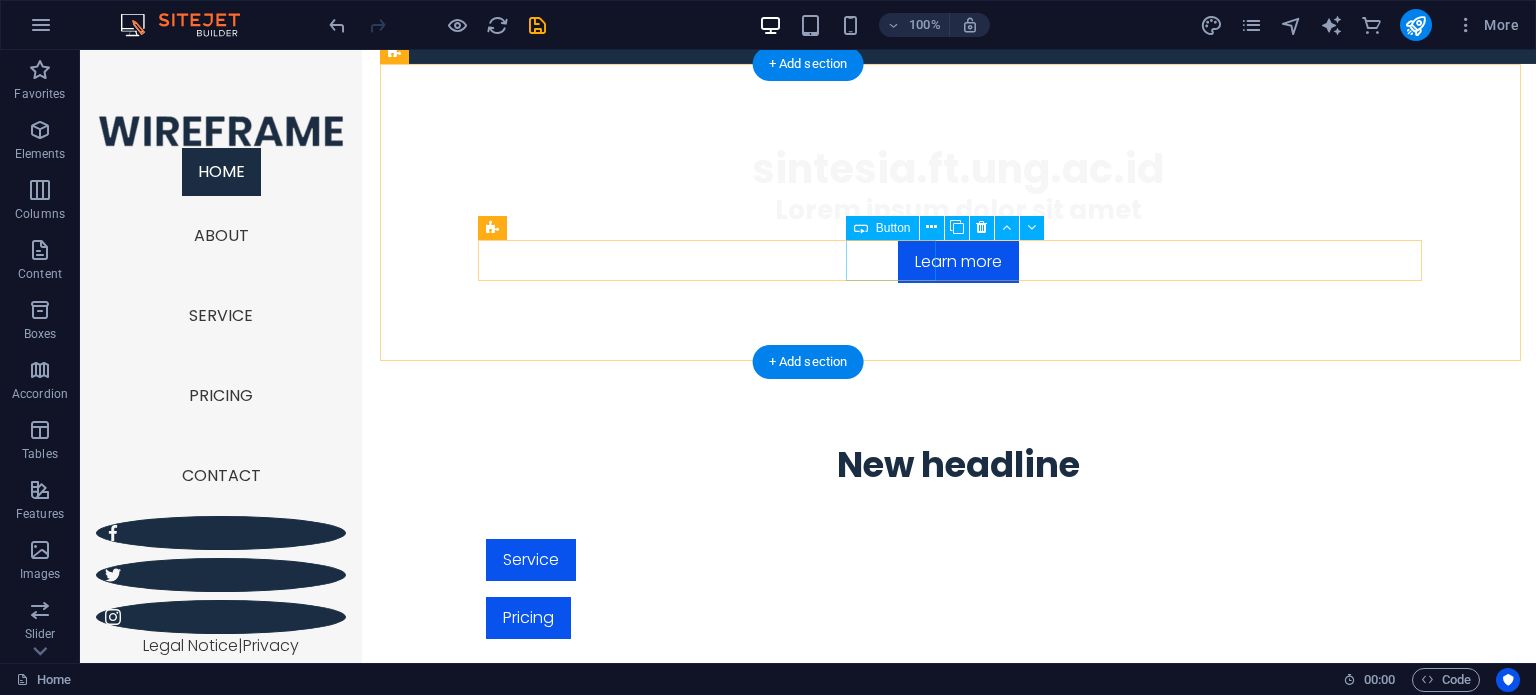 click on "Service" at bounding box center [958, 560] 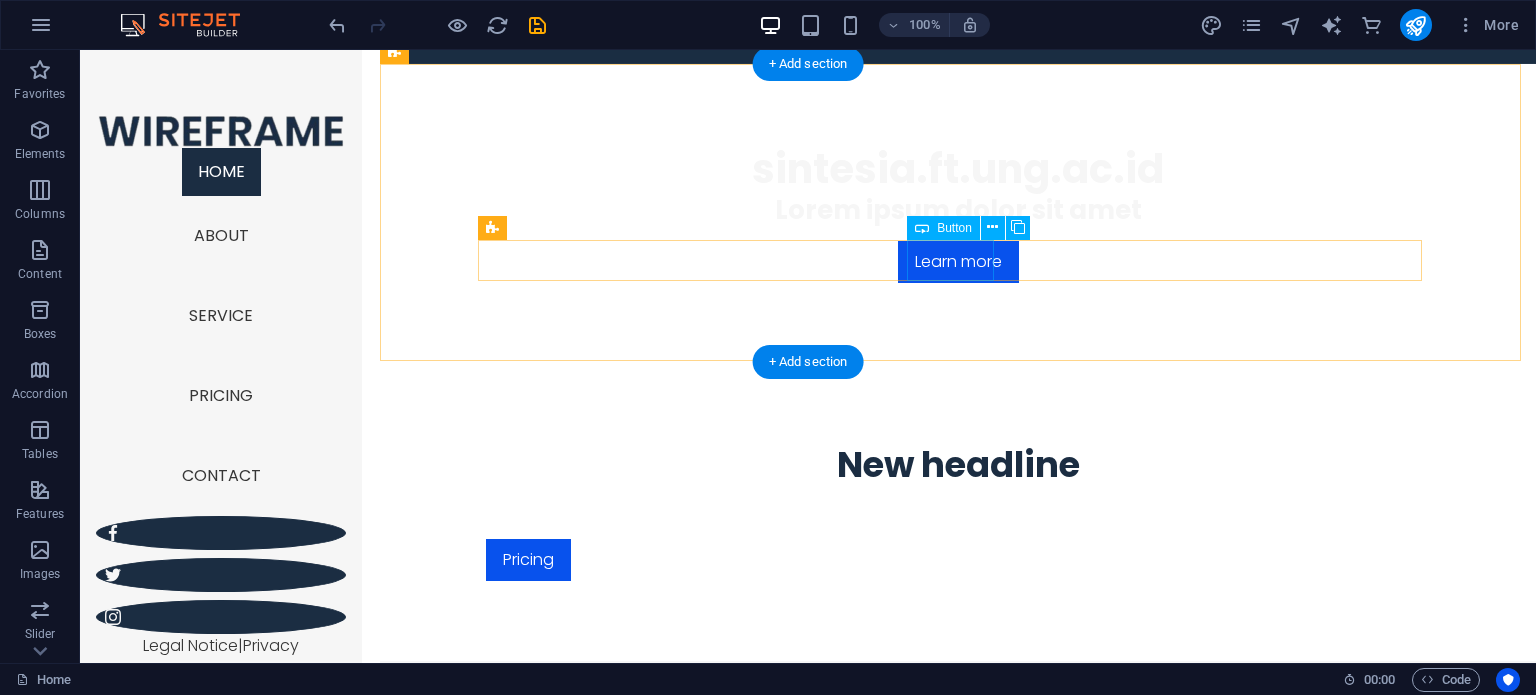 click on "Pricing" at bounding box center (958, 560) 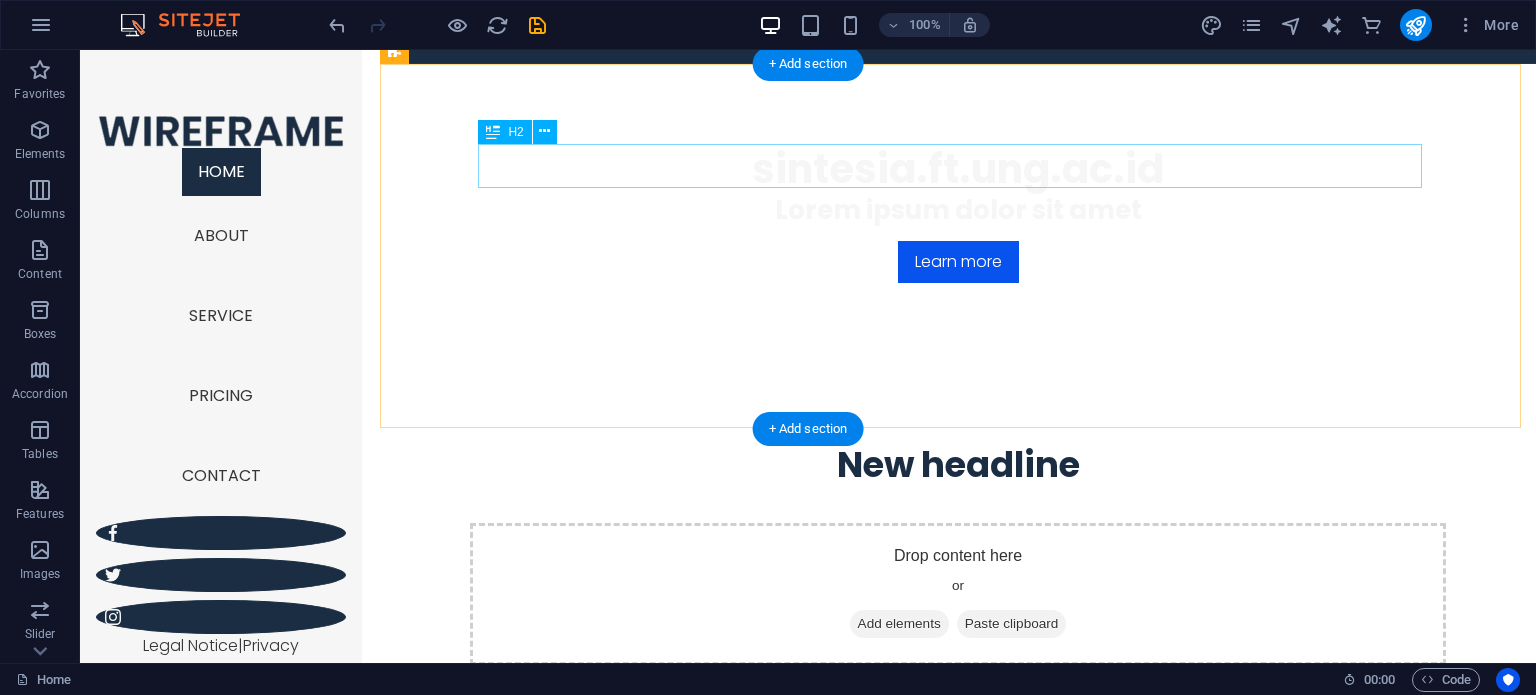 click on "New headline" at bounding box center [958, 465] 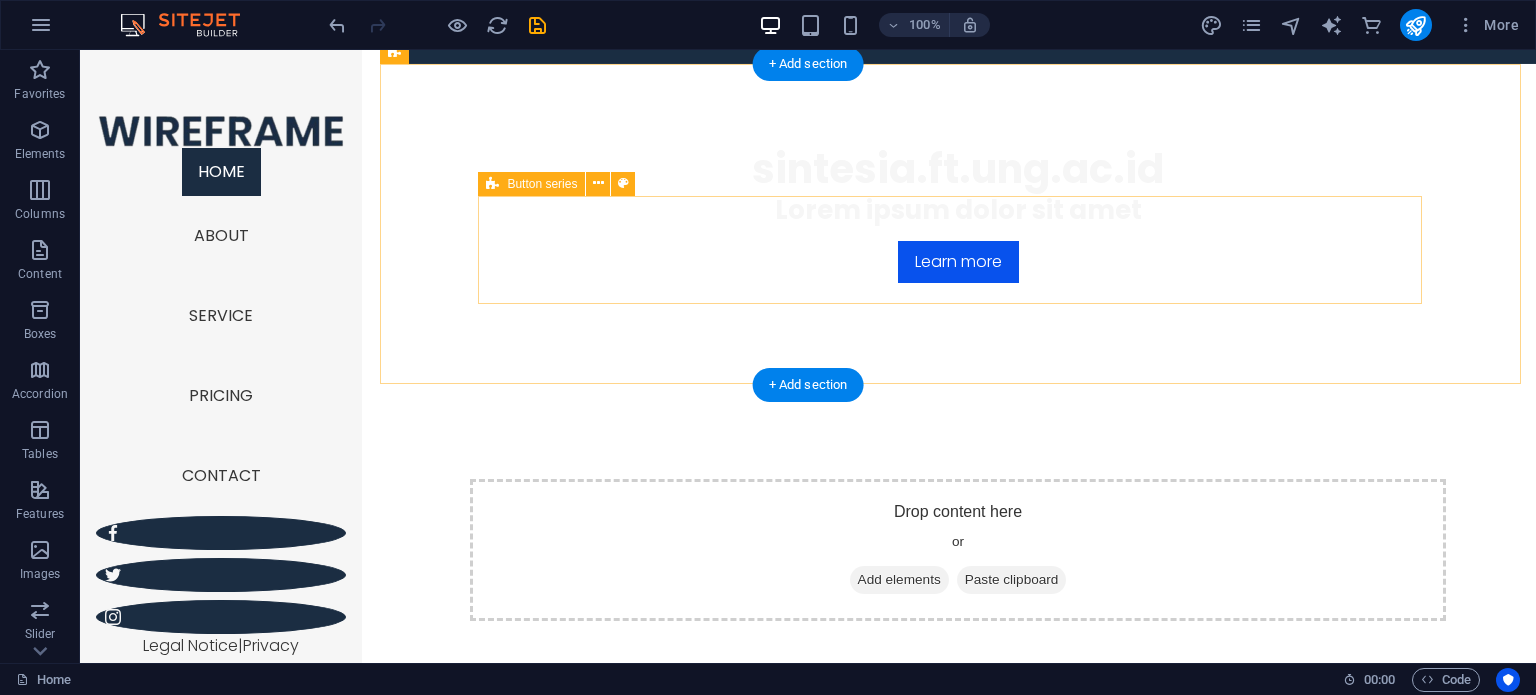 click on "Drop content here or  Add elements  Paste clipboard" at bounding box center [958, 550] 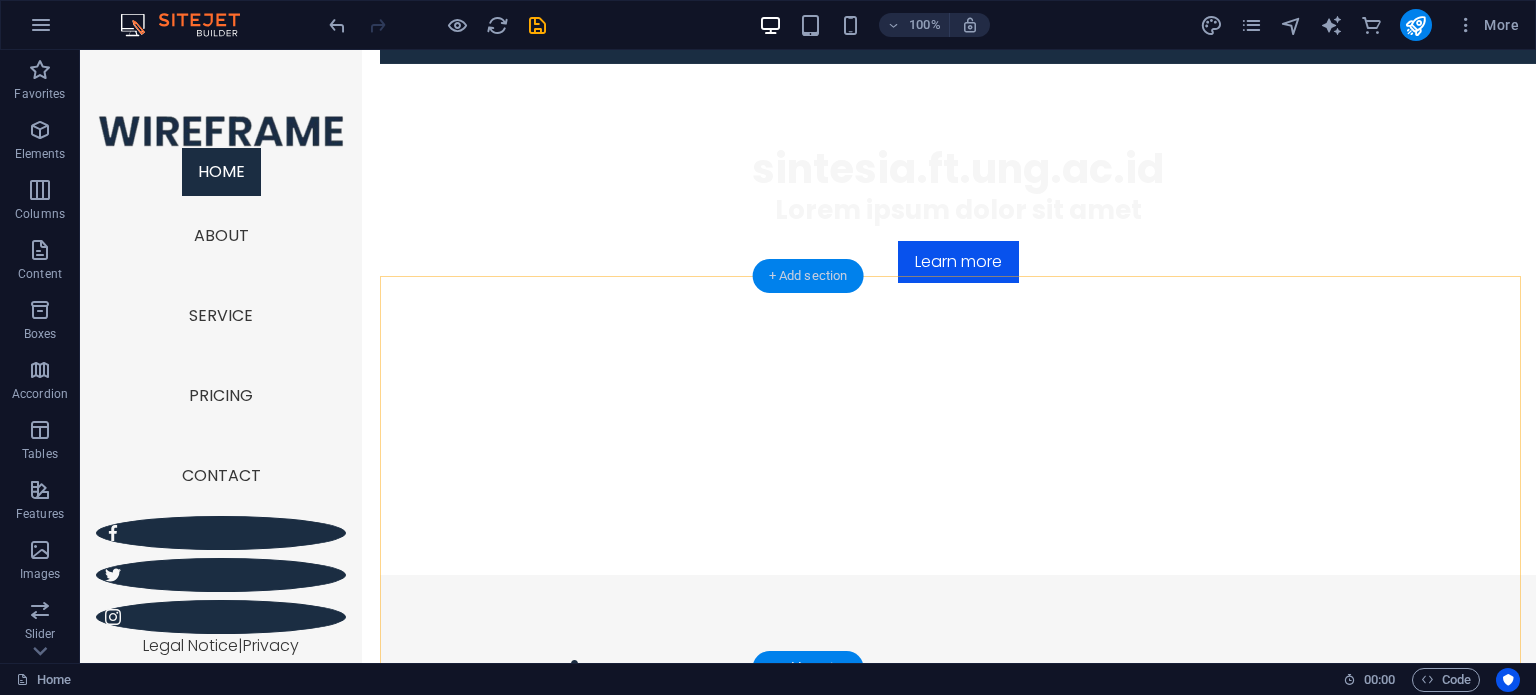 click on "+ Add section" at bounding box center (808, 276) 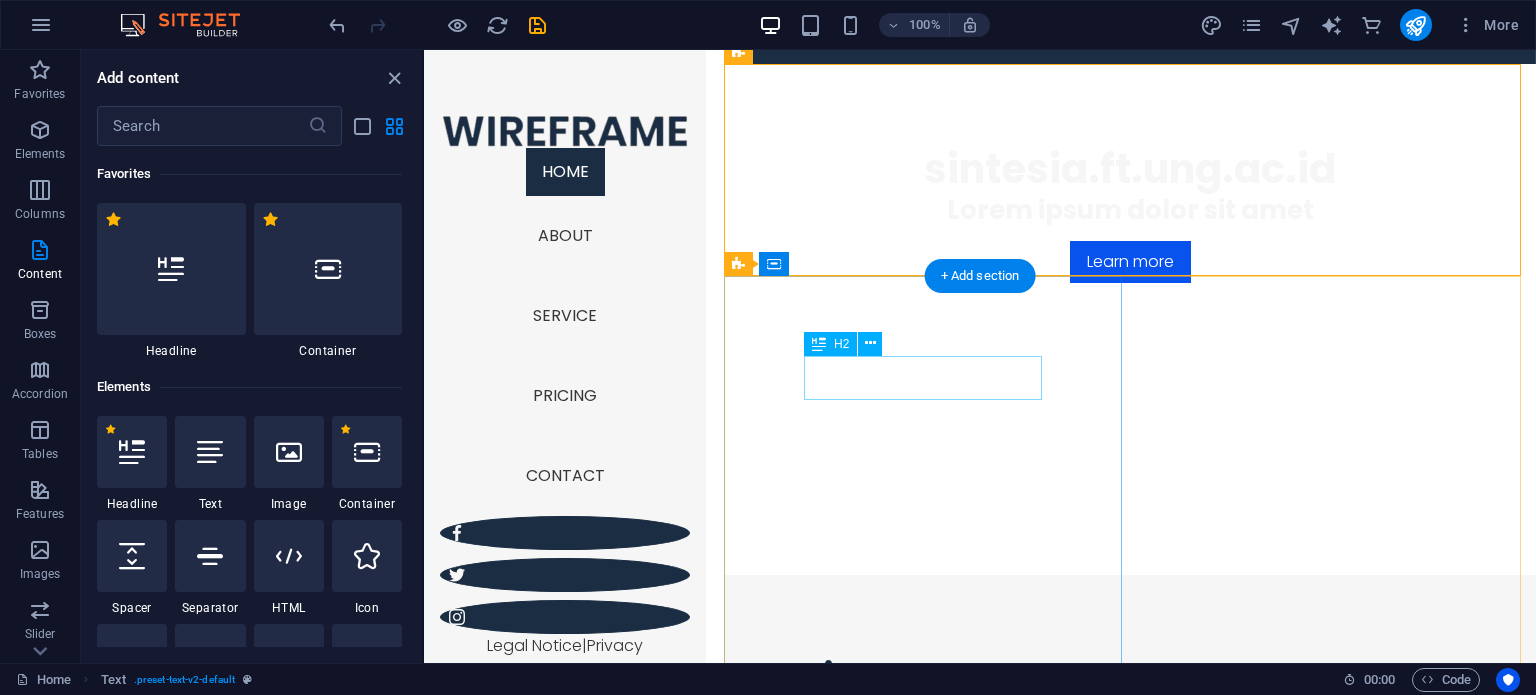 click on "First one" at bounding box center [1130, 677] 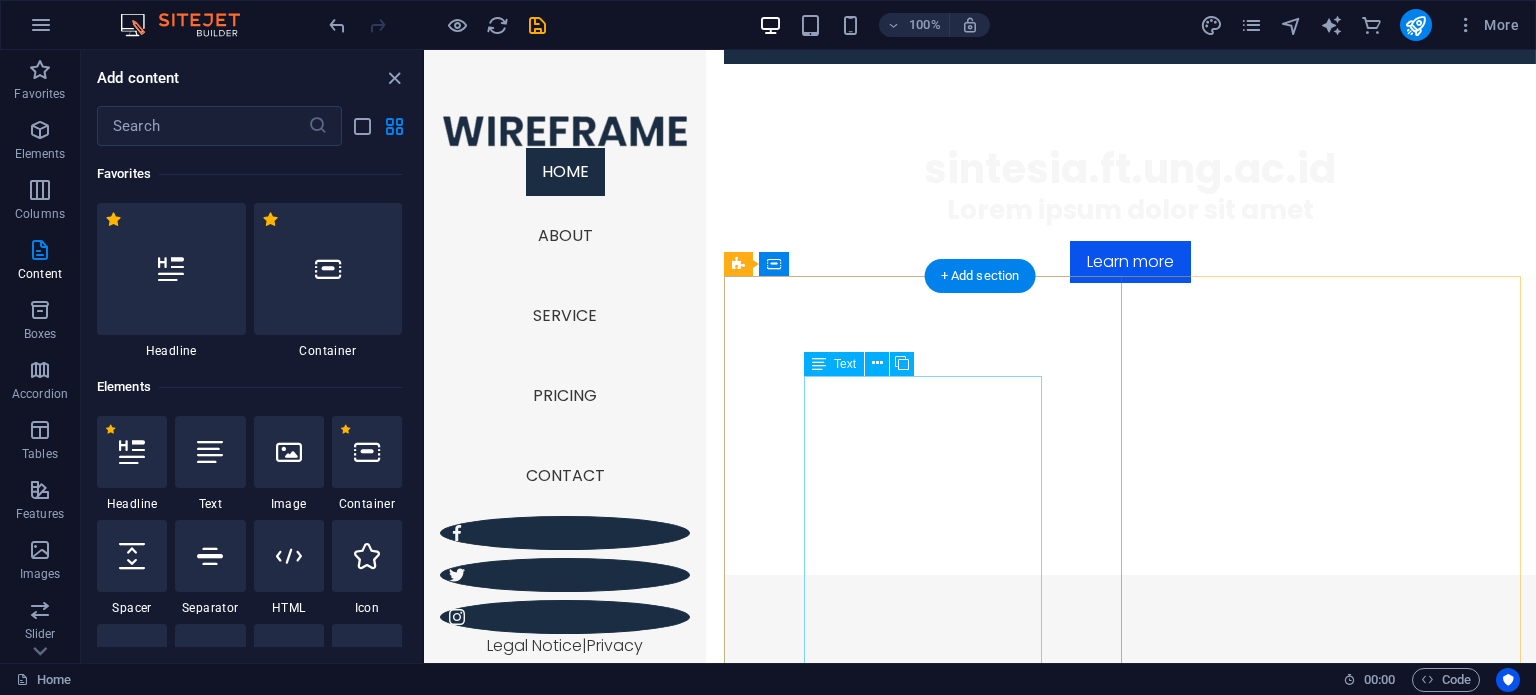 click on "Lorem ipsum dolor sit amet, consectetuer adipiscing elit. Aenean commodo ligula eget dolor. Lorem ipsum dolor sit amet, consectetuer adipiscing elit leget dolor. Lorem ipsum dolor sit amet, consectetuer adipiscing elit. Aenean commodo ligula eget dolor. Lorem ipsum dolor sit amet, consectetuer adipiscing elit dolor." at bounding box center [1130, 723] 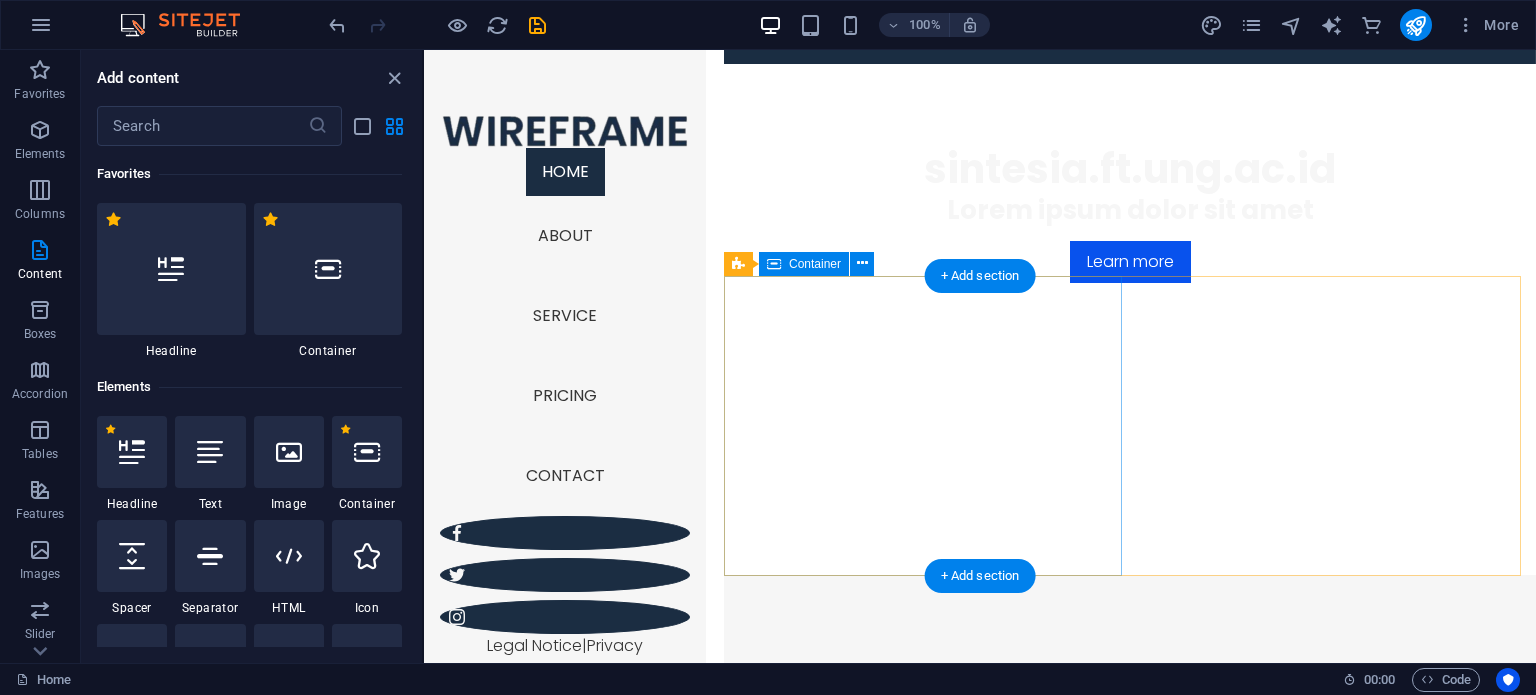click on "Drop content here or  Add elements  Paste clipboard" at bounding box center (1130, 1126) 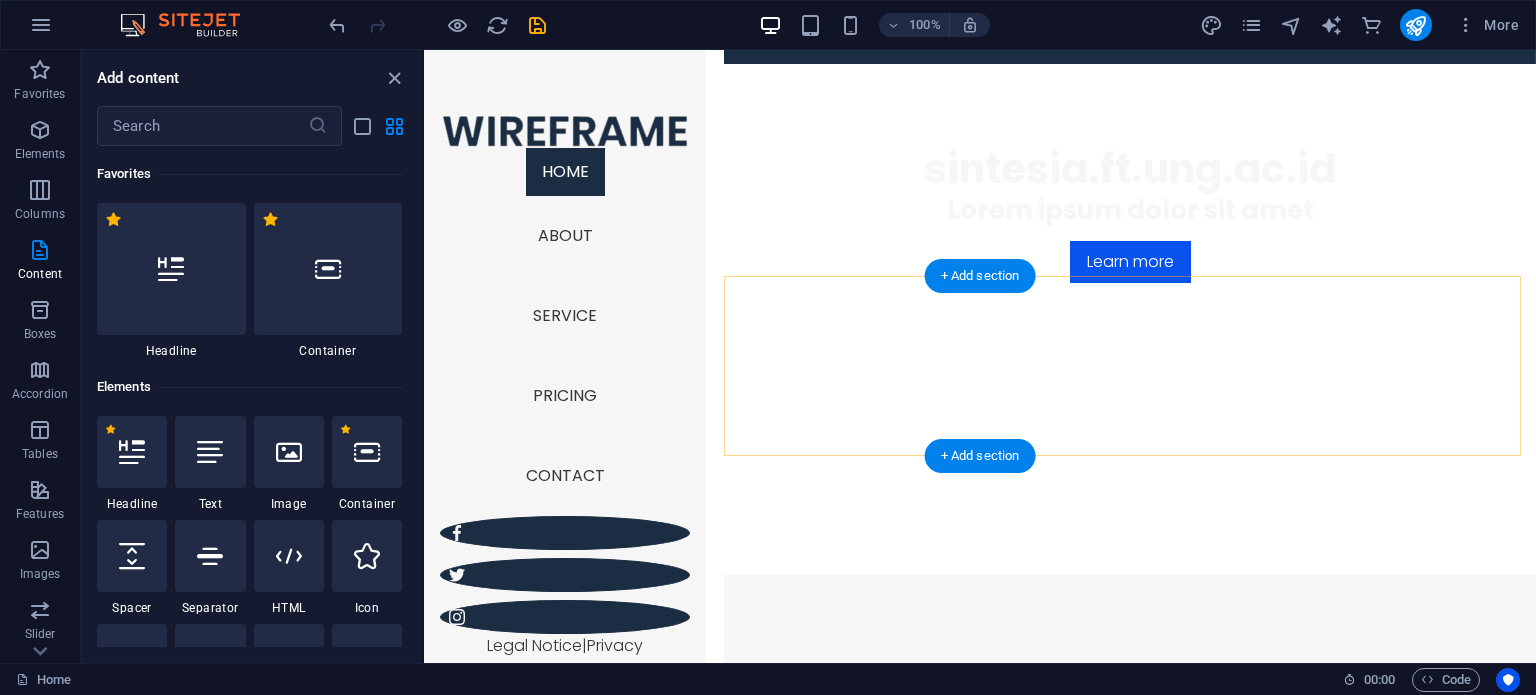 click on "Drop content here or  Add elements  Paste clipboard" at bounding box center [1130, 1338] 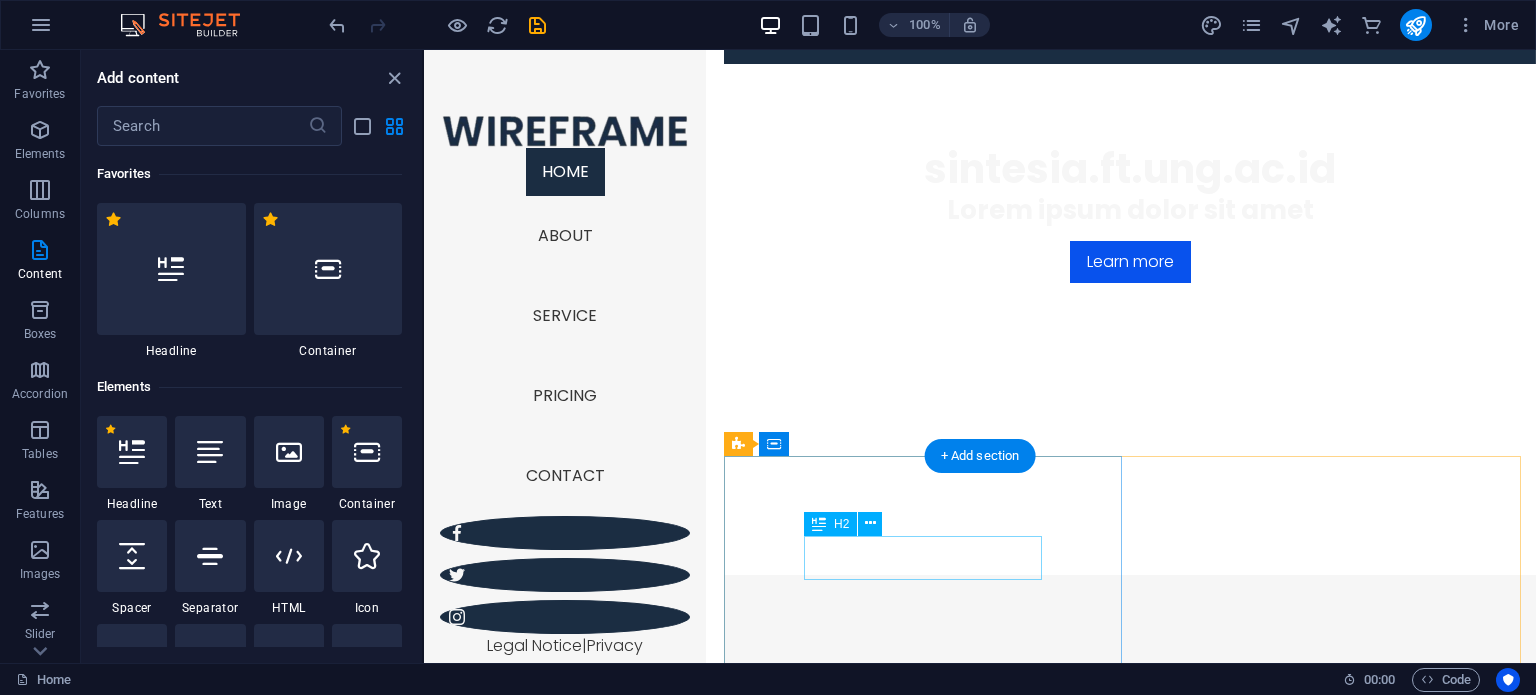 click on "Second one" at bounding box center [1130, 857] 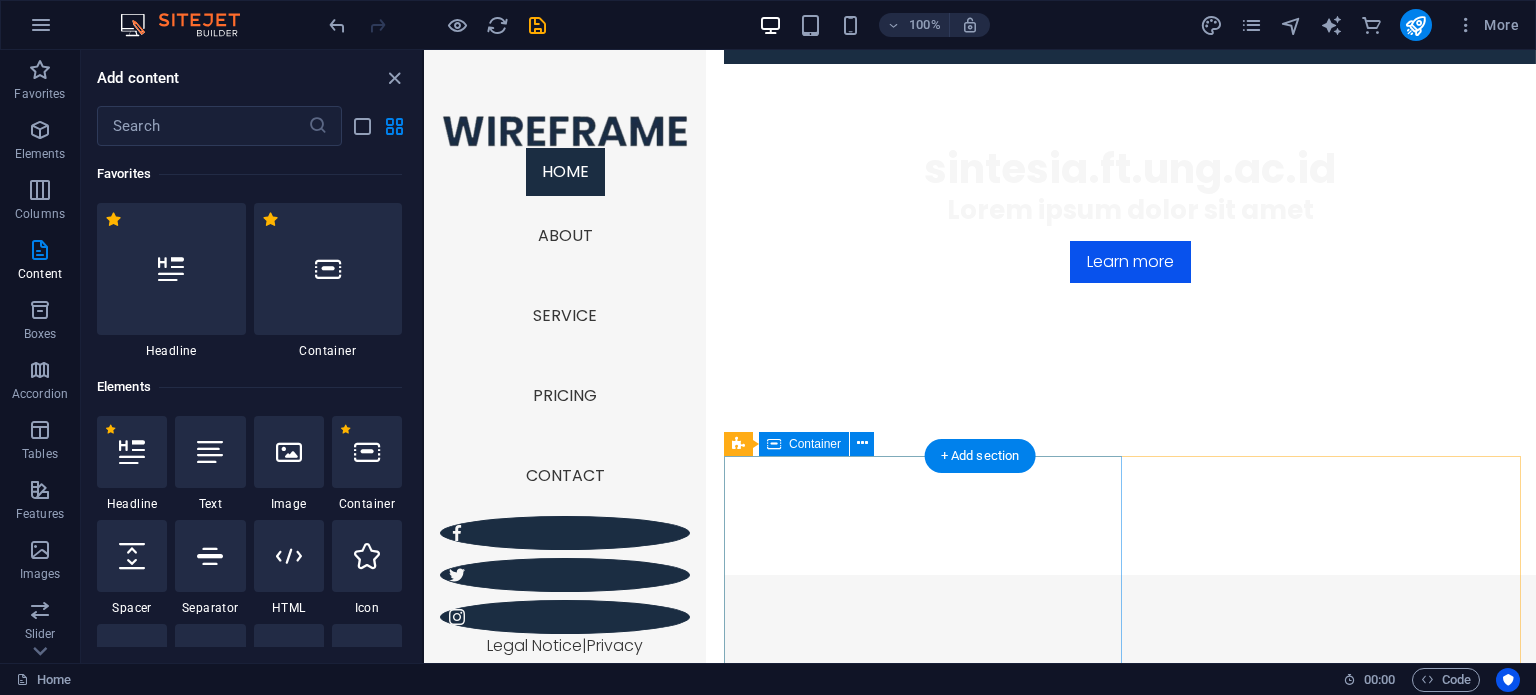 click on "Lorem ipsum dolor sit amet, consectetuer adipiscing elit. Aenean commodo ligula eget dolor. Lorem ipsum dolor sit amet, consectetuer adipiscing elit leget dolor. Lorem ipsum dolor sit amet, consectetuer adipiscing elit. Aenean commodo ligula eget dolor. Lorem ipsum dolor sit amet, consectetuer adipiscing elit dolor." at bounding box center (1130, 893) 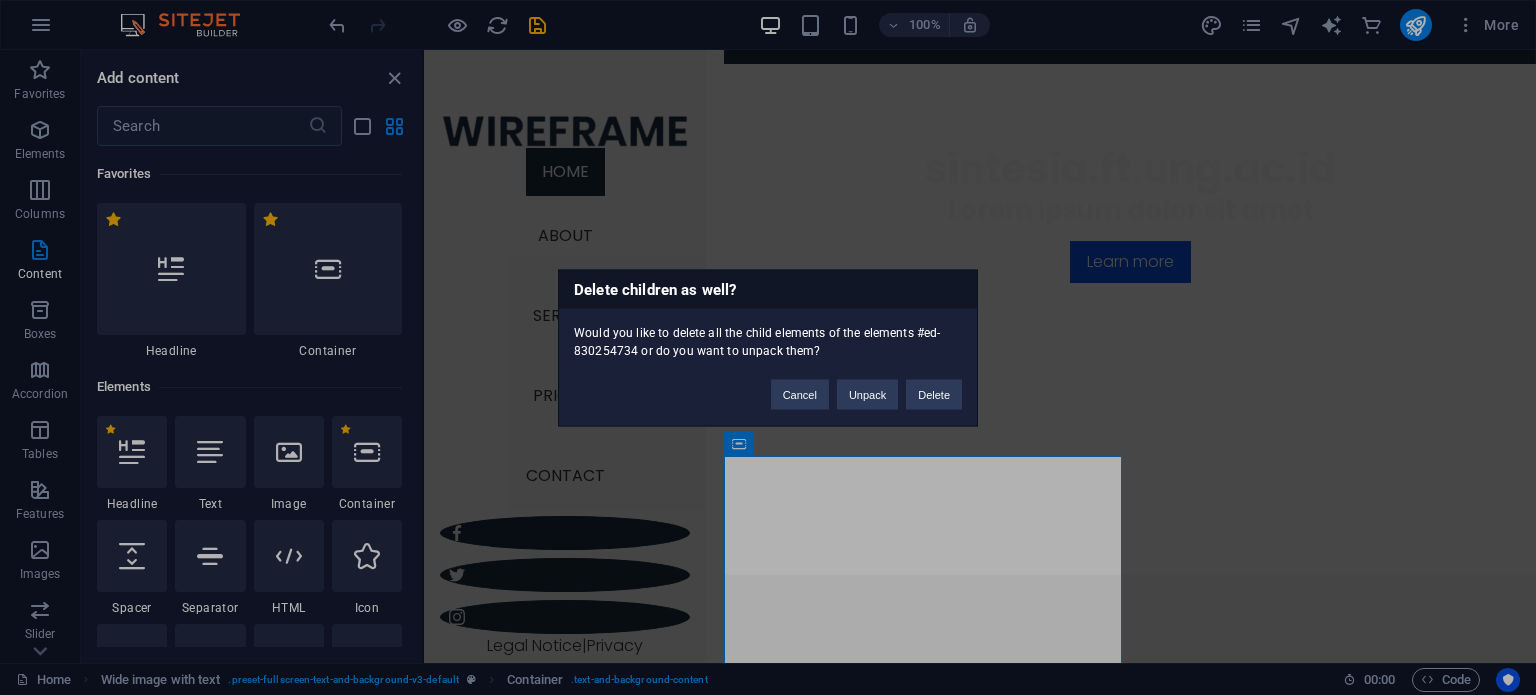 type 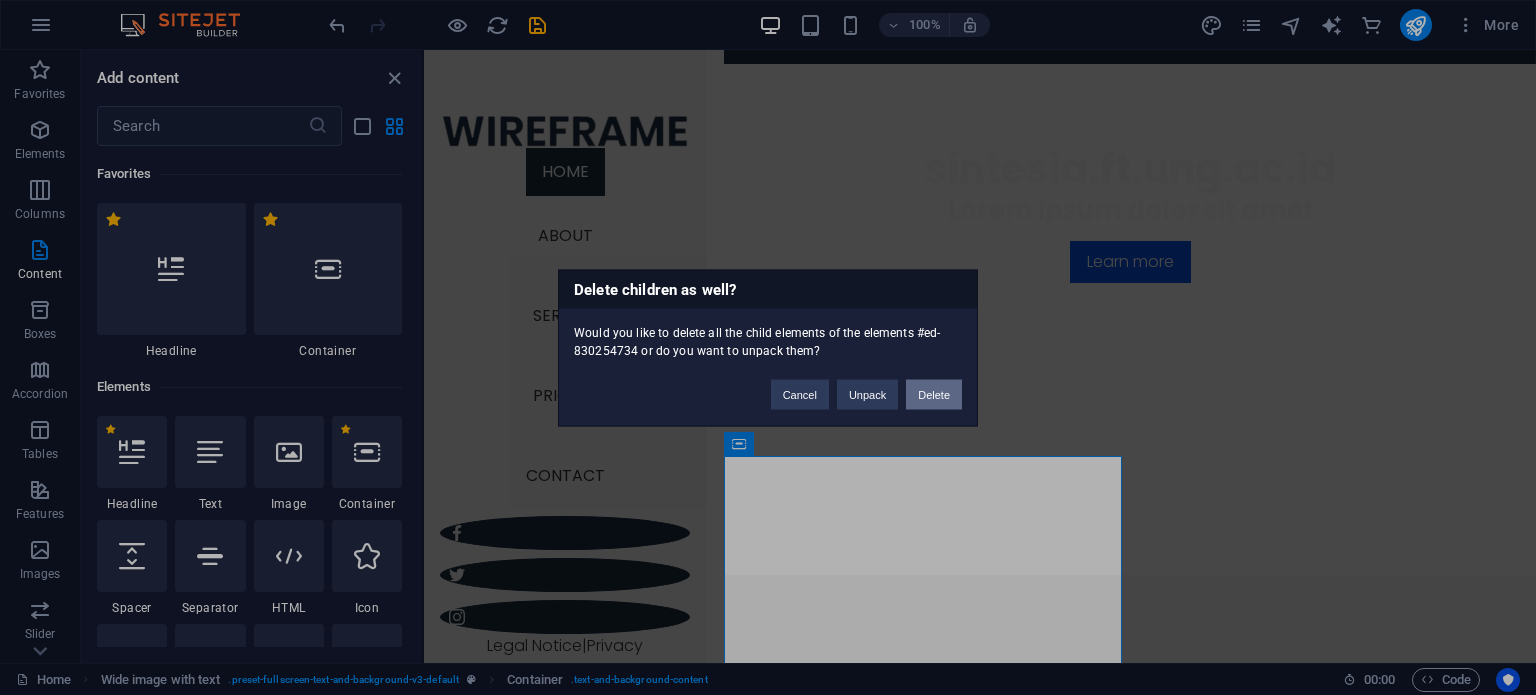 click on "Delete" at bounding box center (934, 394) 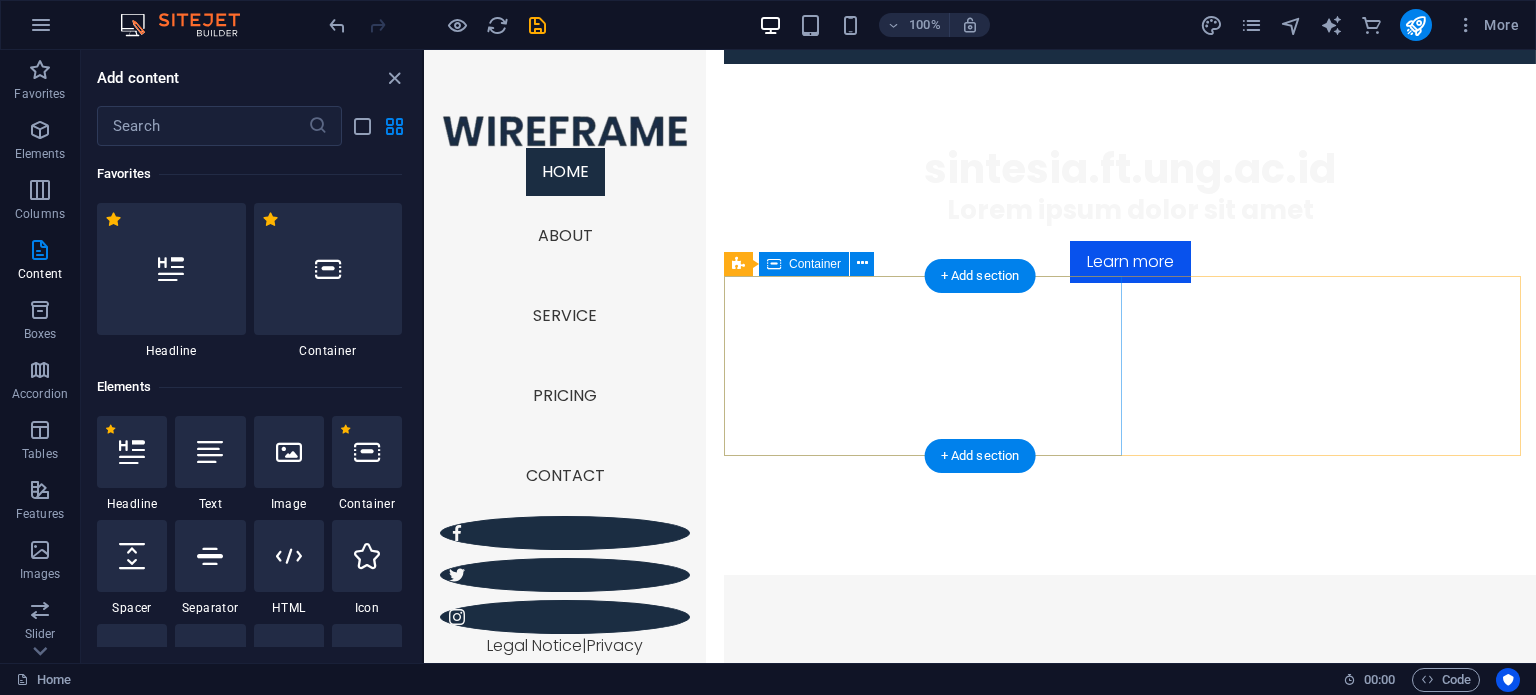 click at bounding box center (1130, 665) 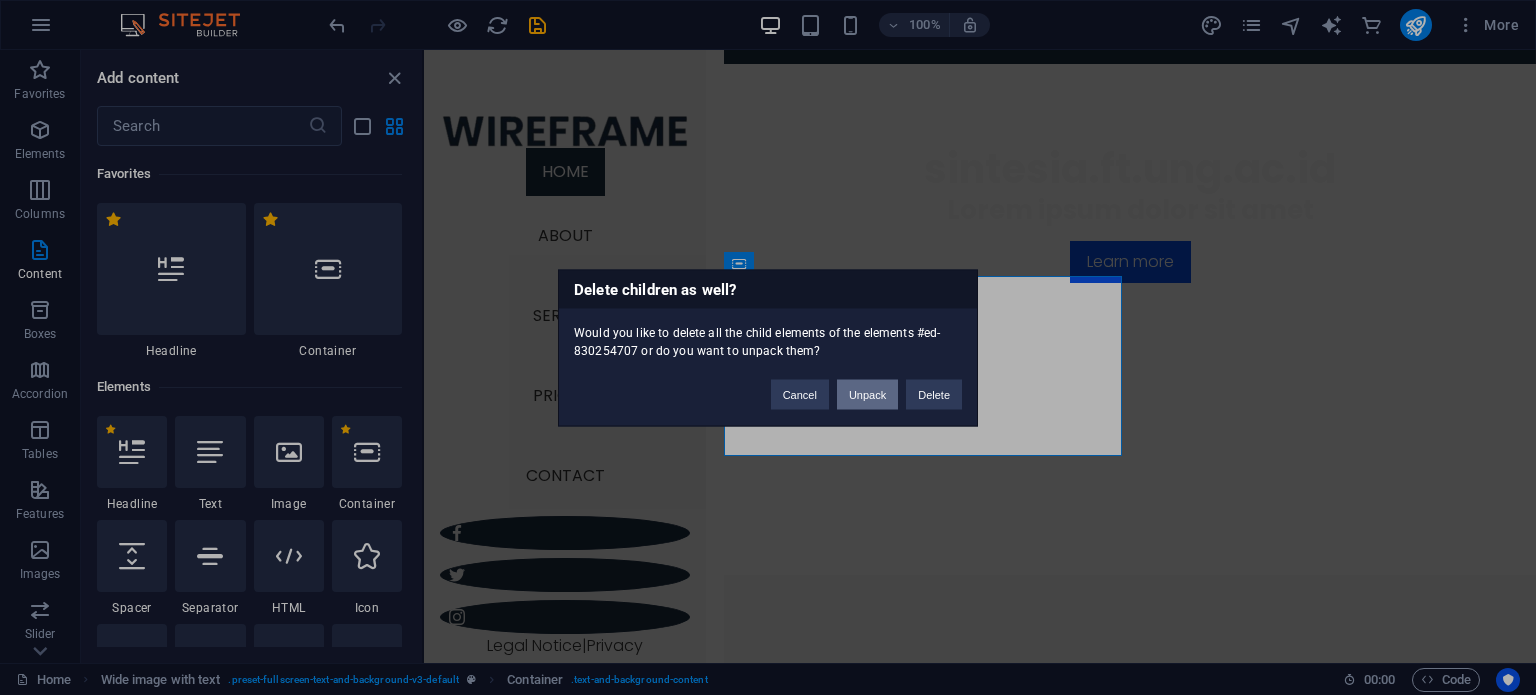 click on "Unpack" at bounding box center [867, 394] 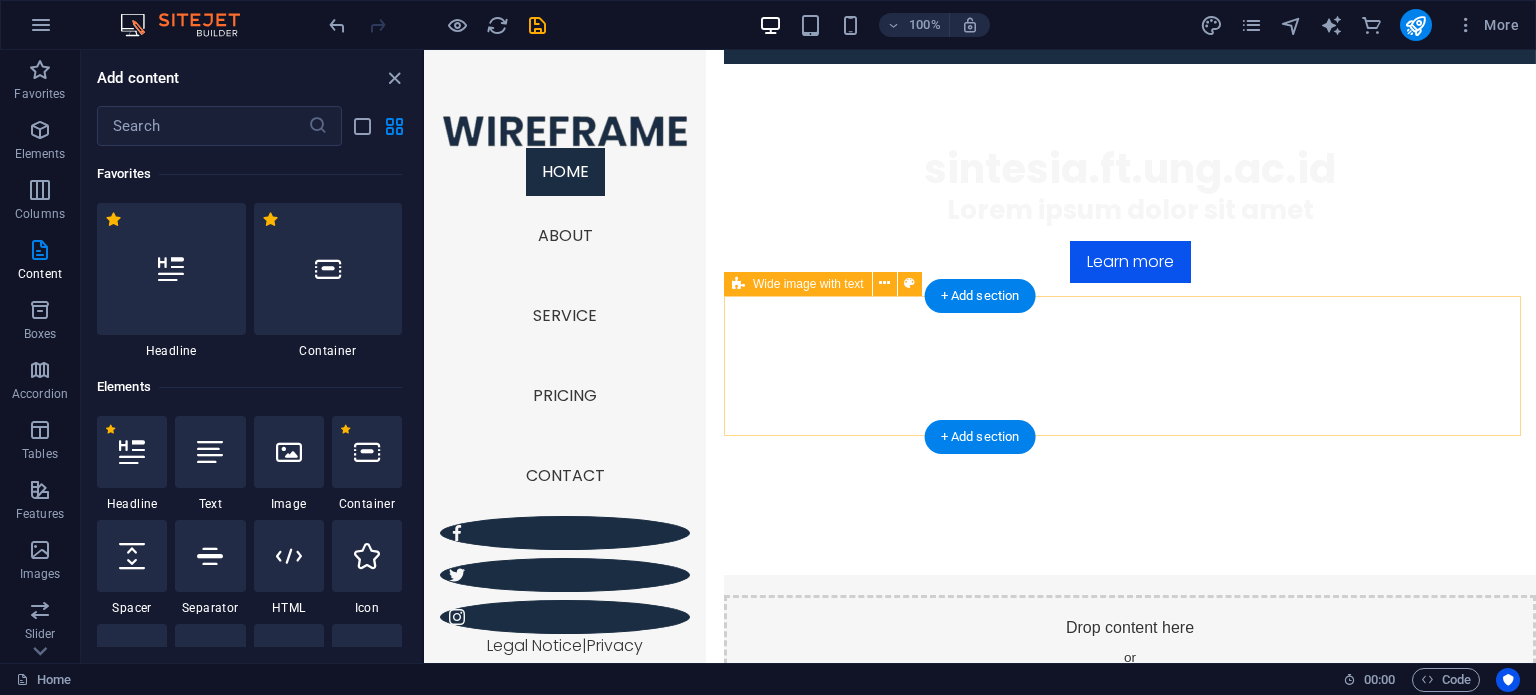 click on "Add elements" at bounding box center [1071, 696] 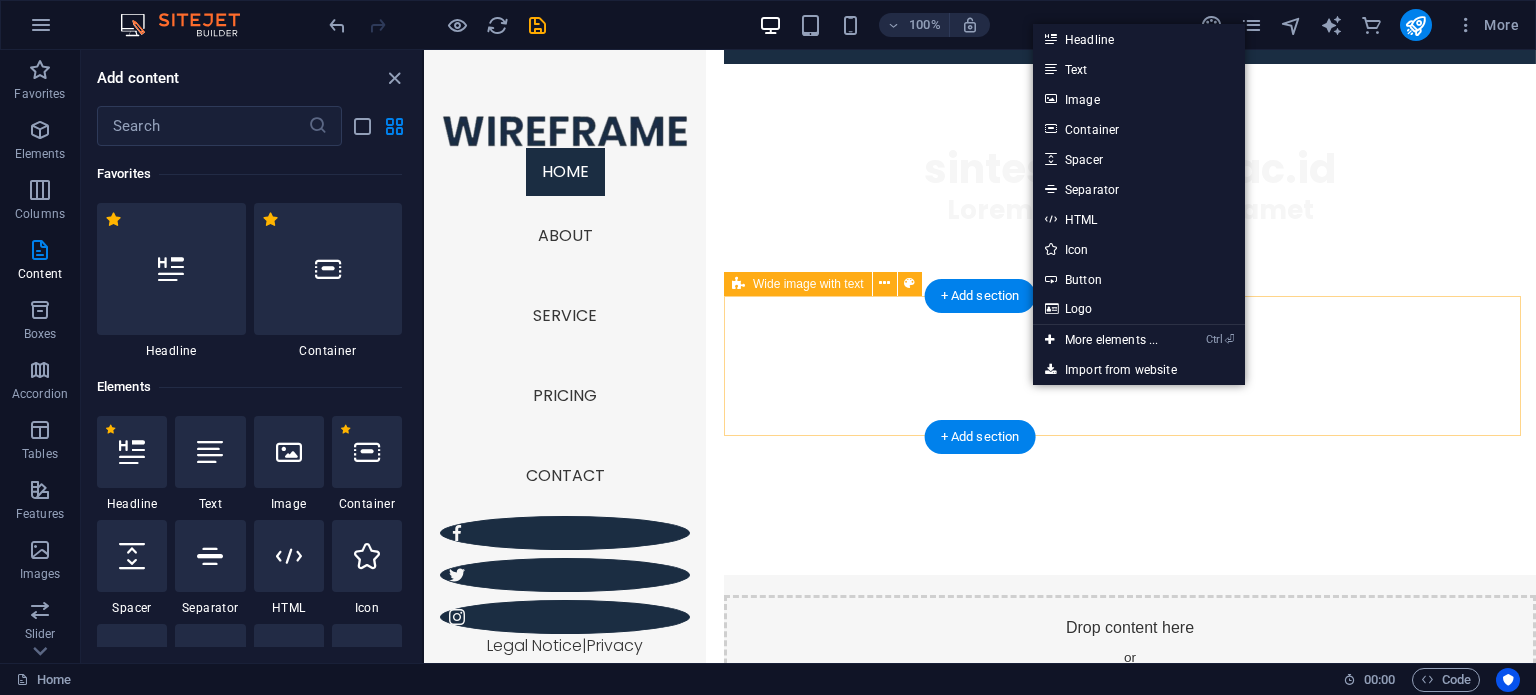 click on "Drop content here or  Add elements  Paste clipboard" at bounding box center (1130, 666) 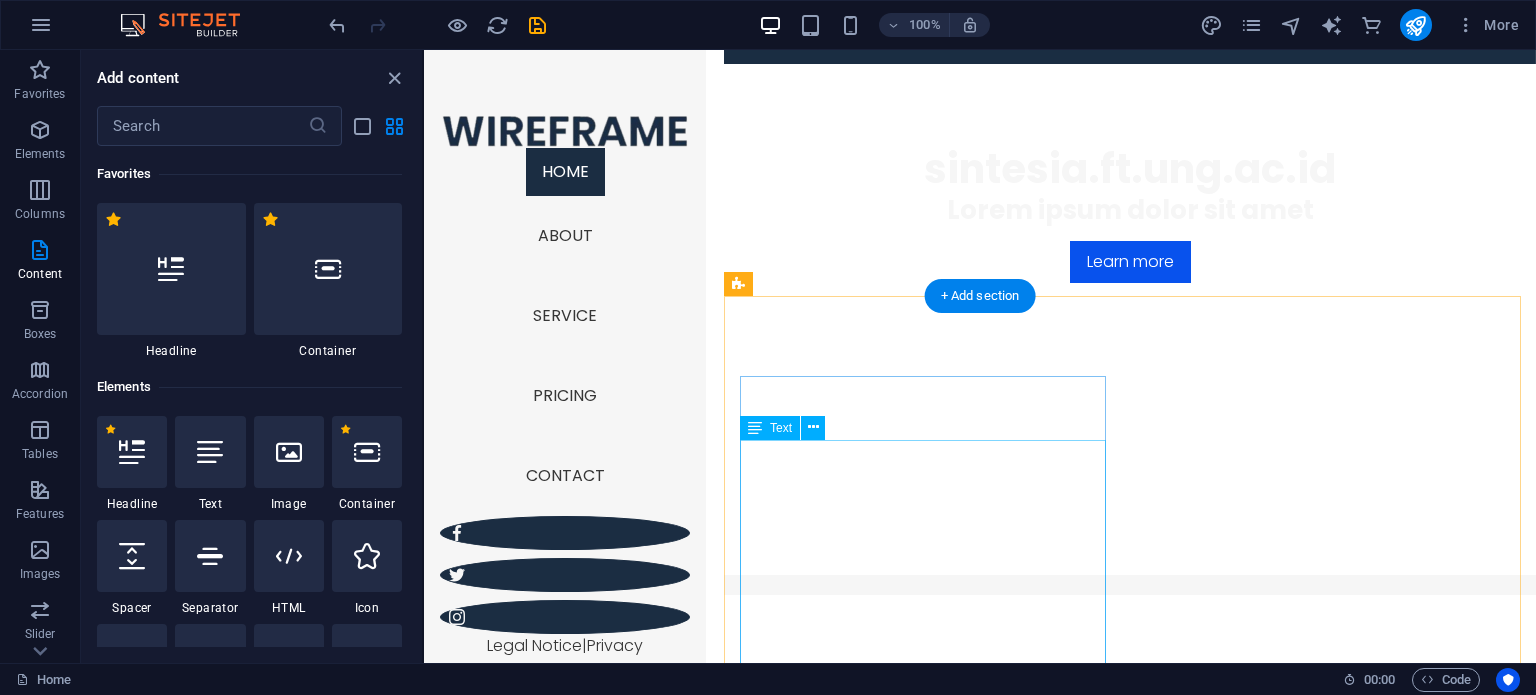 click on "Lorem ipsum dolor sit amet, consectetuer adipiscing elit. Aenean commodo ligula eget dolor. Lorem ipsum dolor sit amet, consectetuer adipiscing elit leget dolor. Lorem ipsum dolor sit amet, consectetuer adipiscing elit. Aenean commodo ligula eget dolor. Lorem ipsum dolor sit amet, consectetuer adipiscing elit dolor consectetuer adipiscing elit leget dolor. Lorem elit saget ipsum dolor sit amet, consectetuer." at bounding box center [1130, 799] 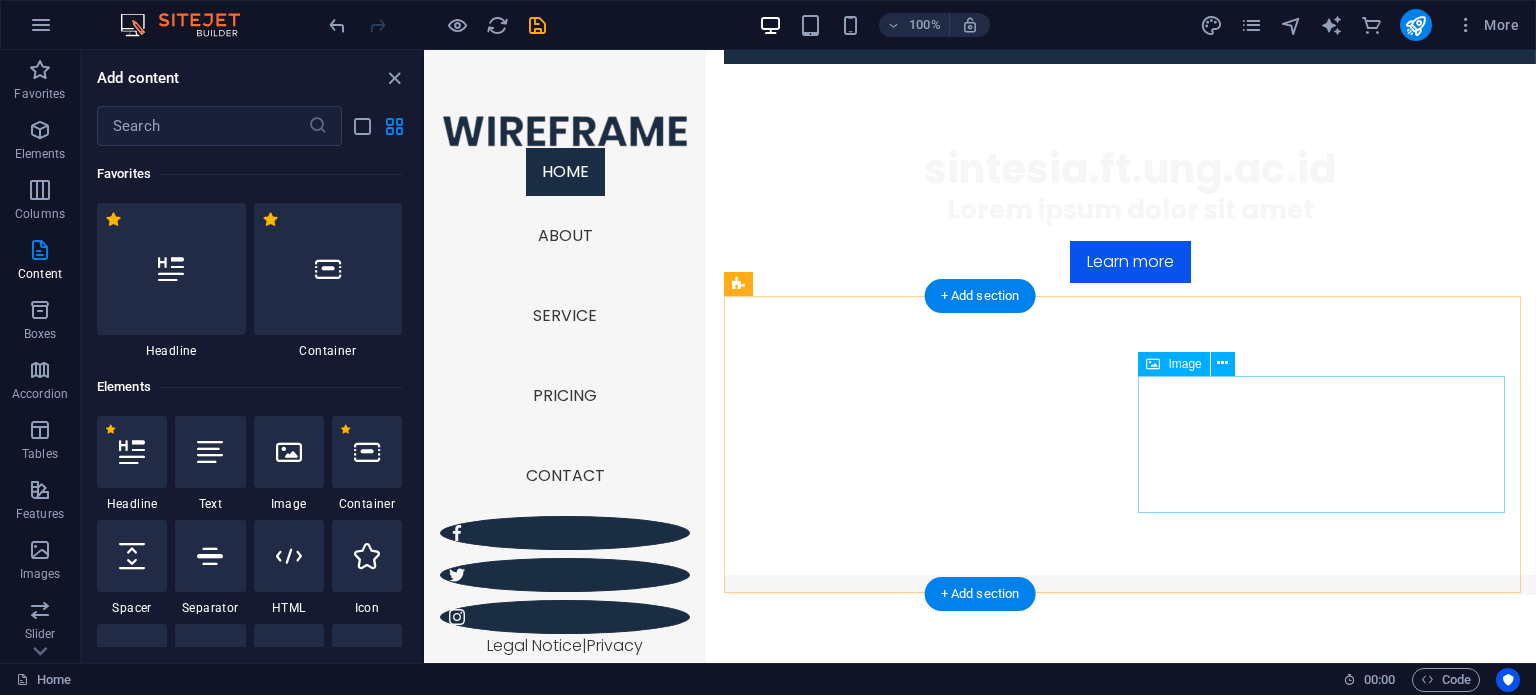 click at bounding box center [1130, 987] 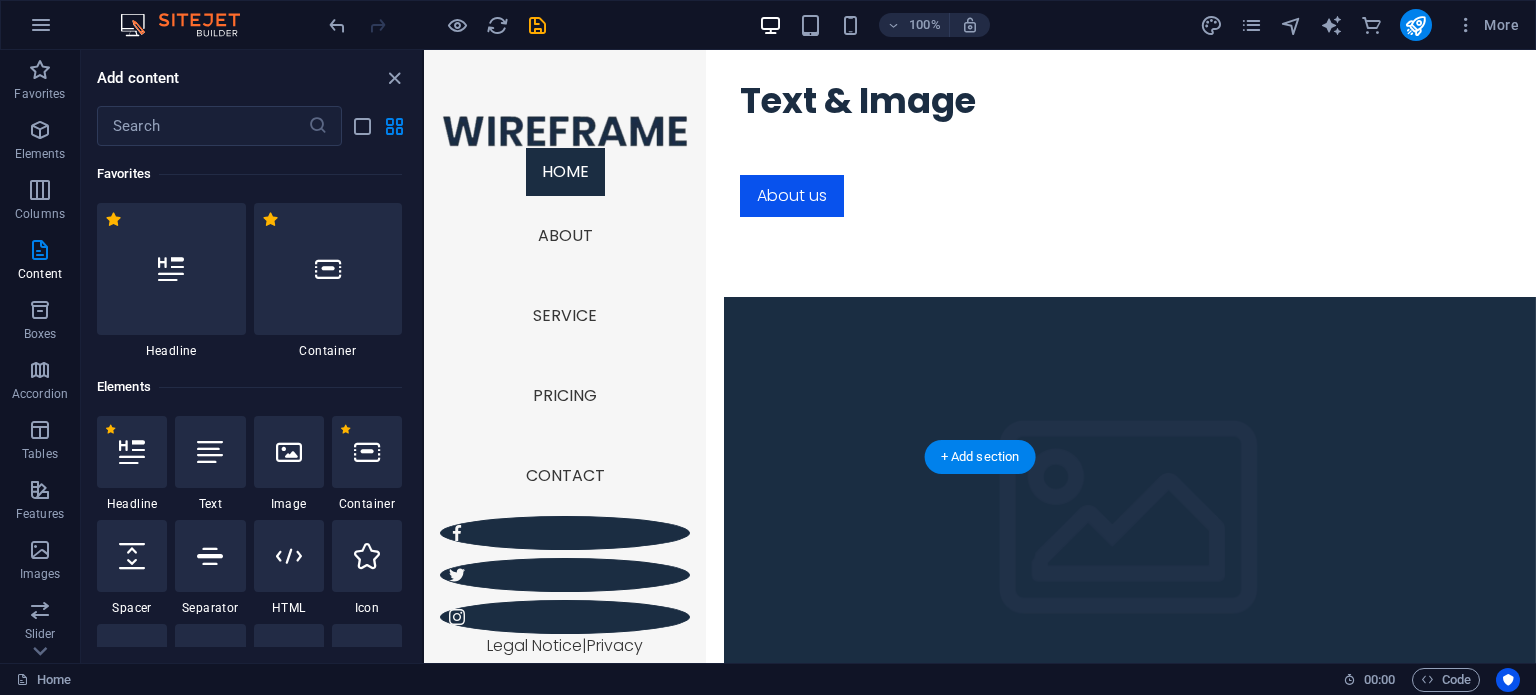 scroll, scrollTop: 1200, scrollLeft: 0, axis: vertical 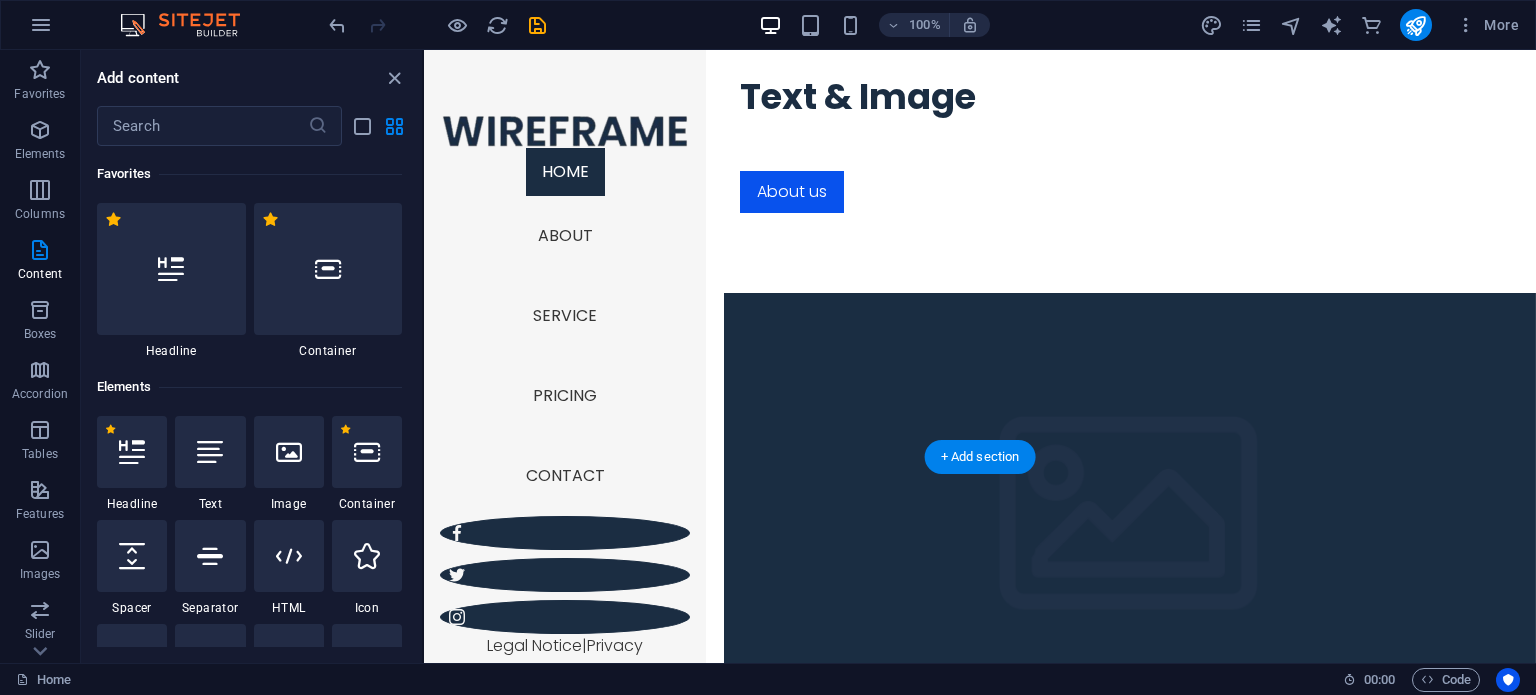 click at bounding box center (1130, 525) 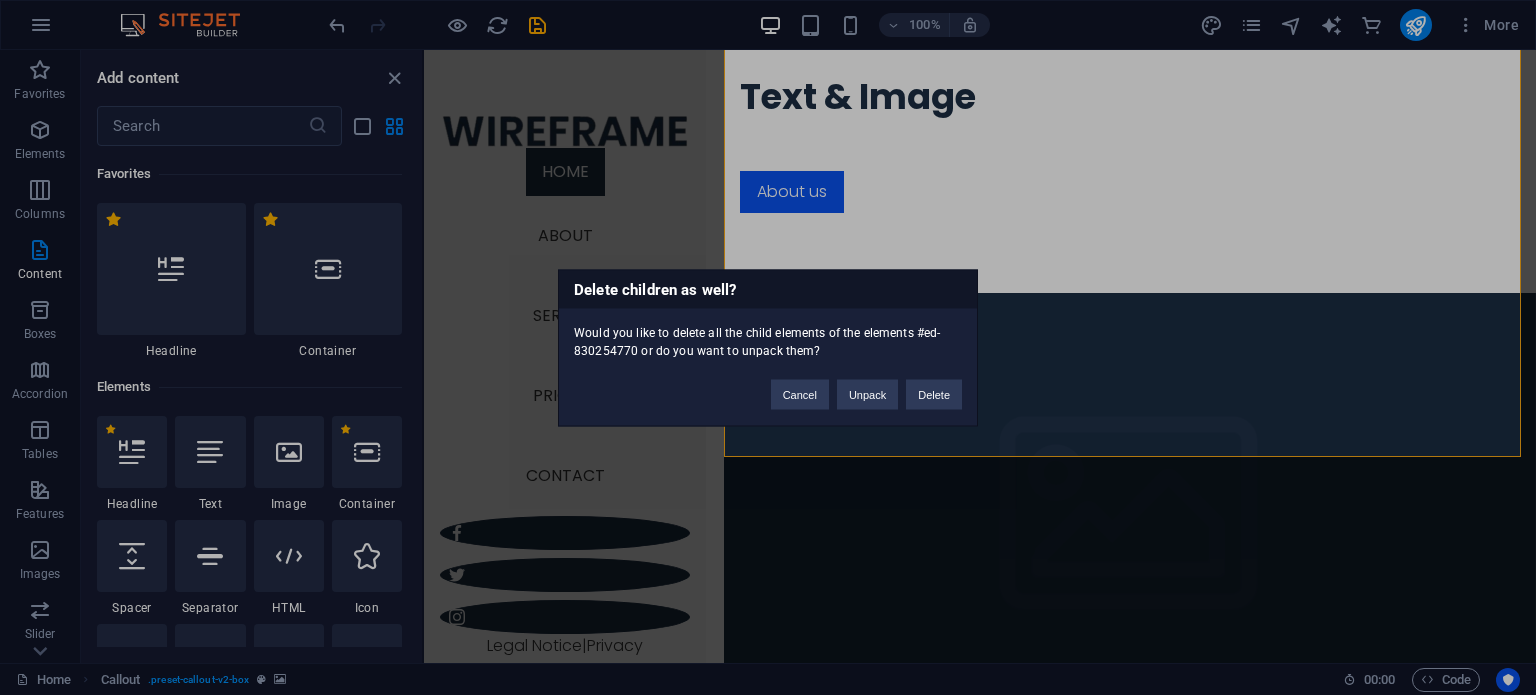 type 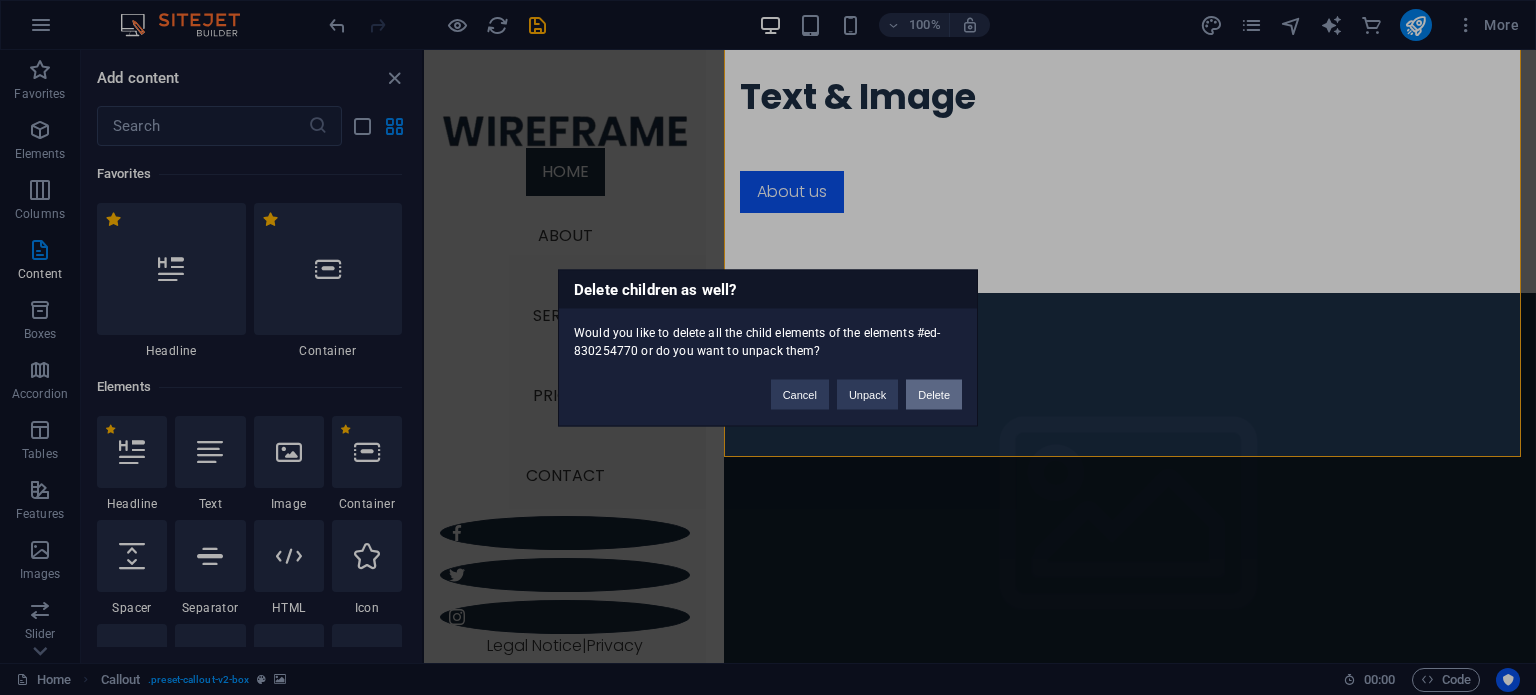 click on "Delete" at bounding box center [934, 394] 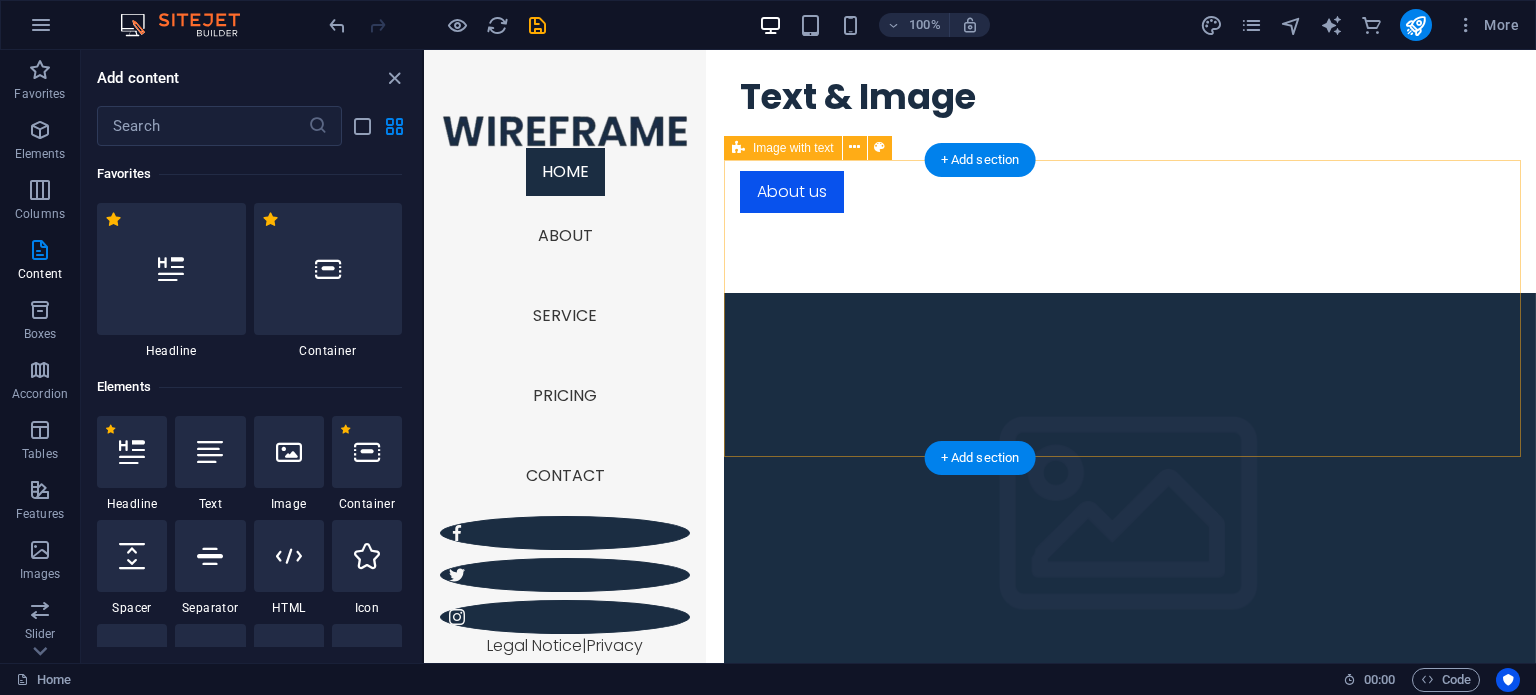scroll, scrollTop: 736, scrollLeft: 0, axis: vertical 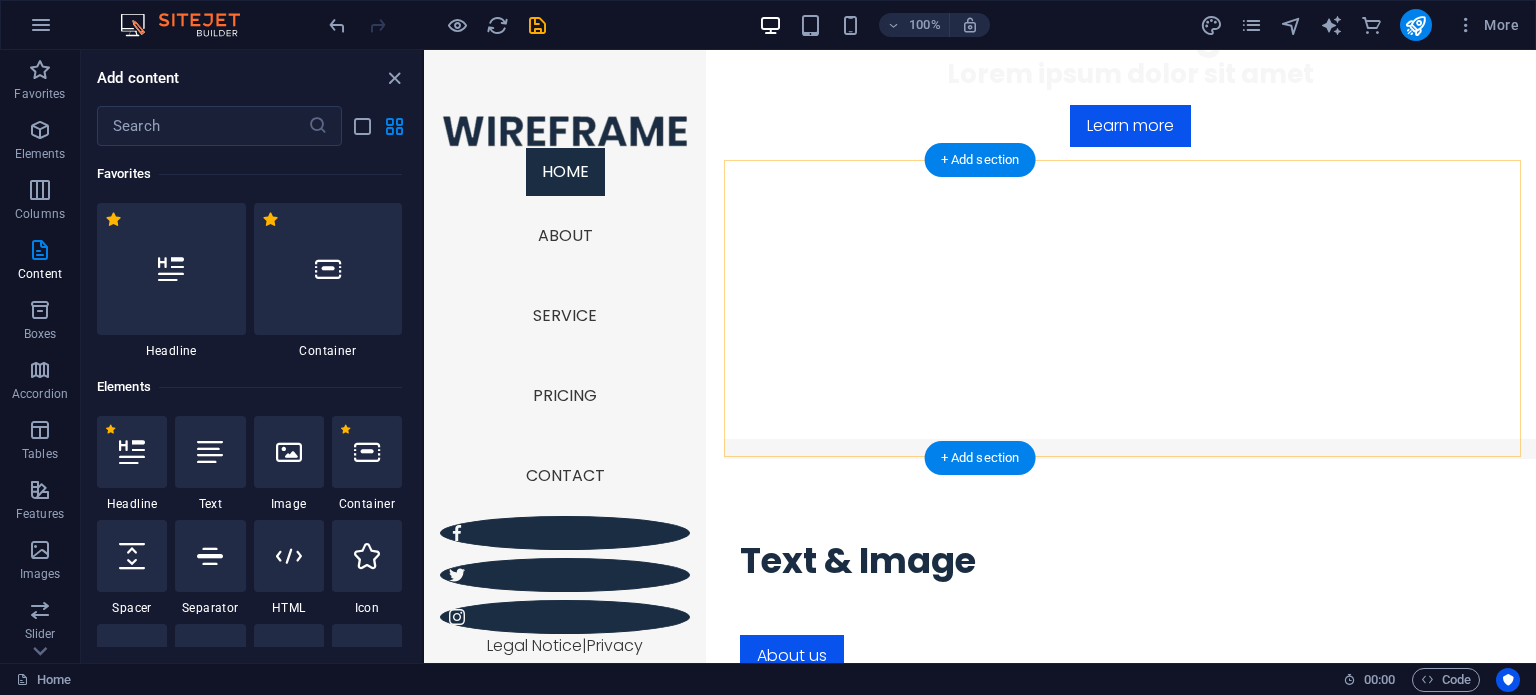 click on "+ Add section" at bounding box center [980, 458] 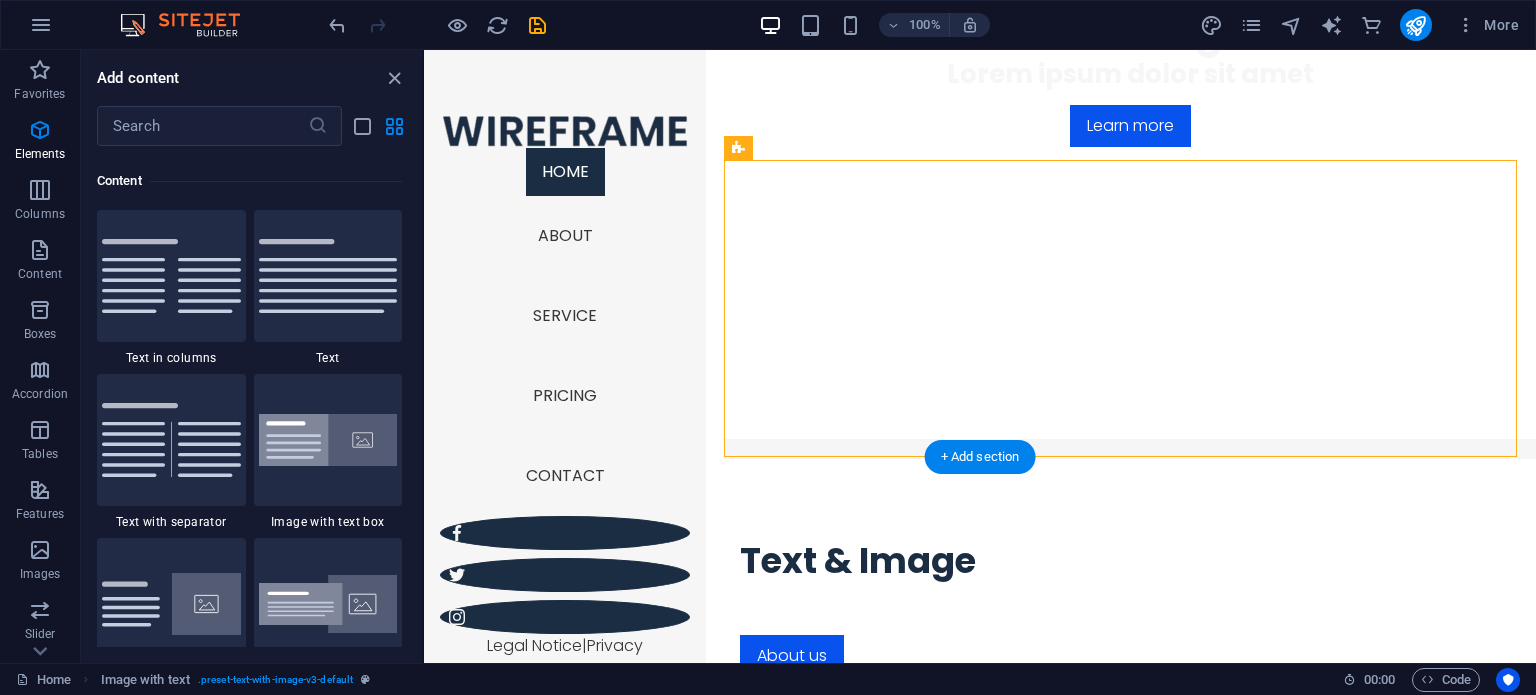 scroll, scrollTop: 3499, scrollLeft: 0, axis: vertical 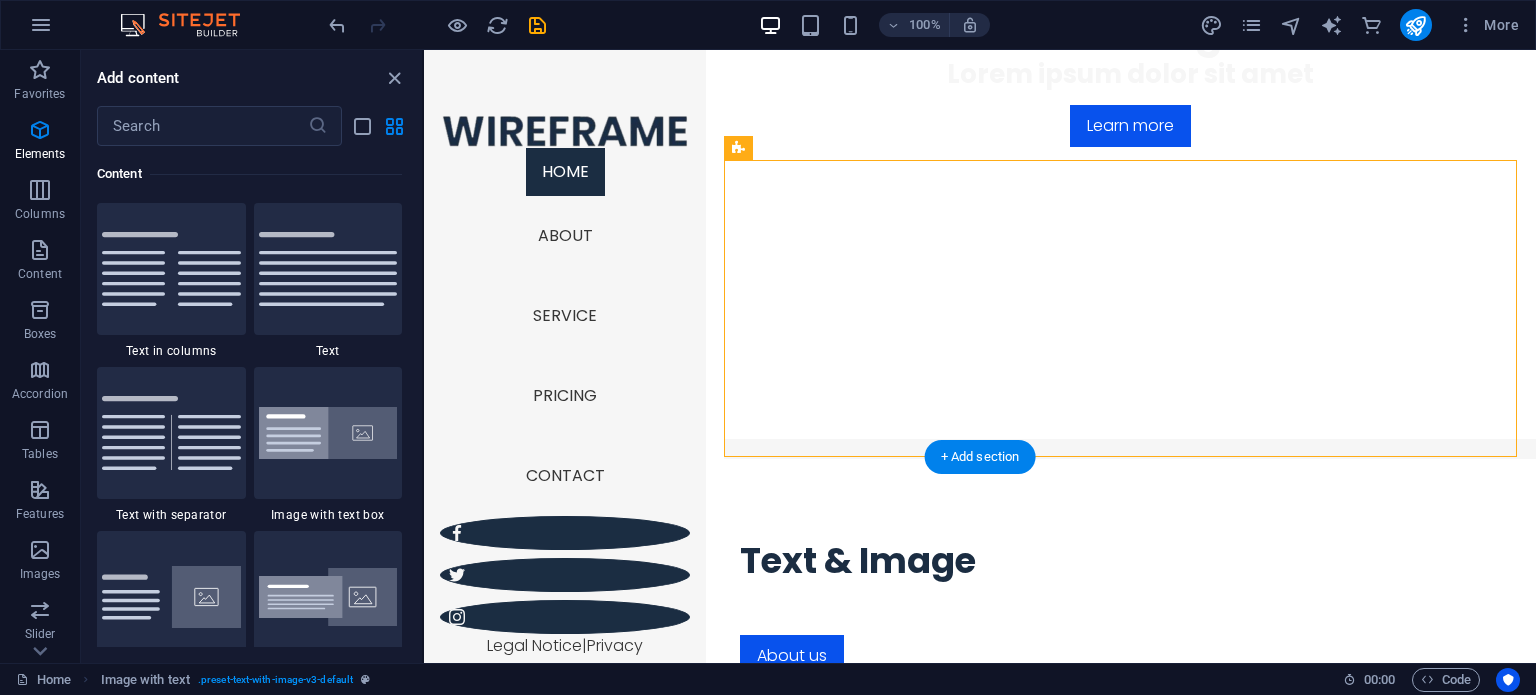 click at bounding box center (1130, 907) 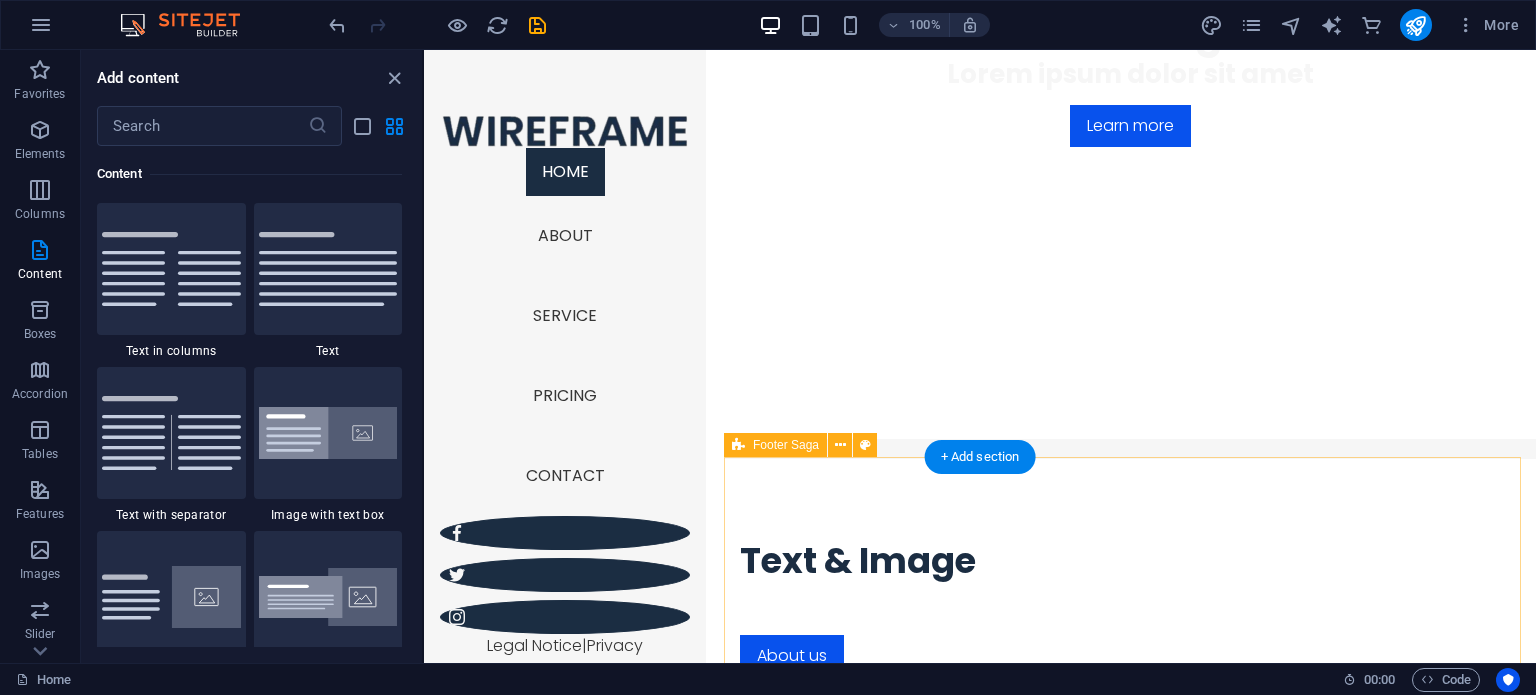 click on "Lorem ipsum dolor sit amet, consetetur sadipscing elitr, sed diam nonumy. Legal Notice | Privacy Contact Phone: [PHONE] Mobil: Email: [EMAIL] Address [NUMBER] [STREET] [CITY], [POSTAL_CODE] Navigation Home About Service Pricing Contact" at bounding box center [1130, 1325] 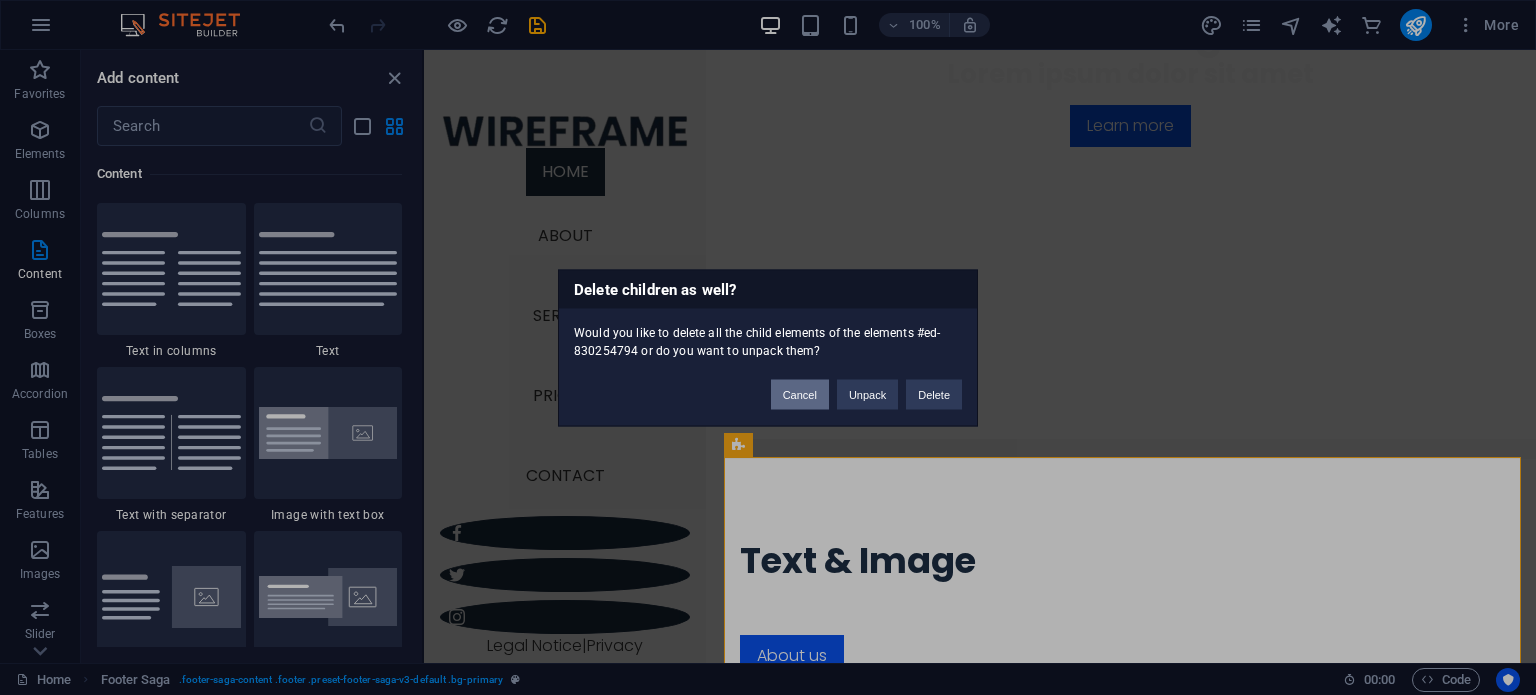 click on "Cancel" at bounding box center [800, 394] 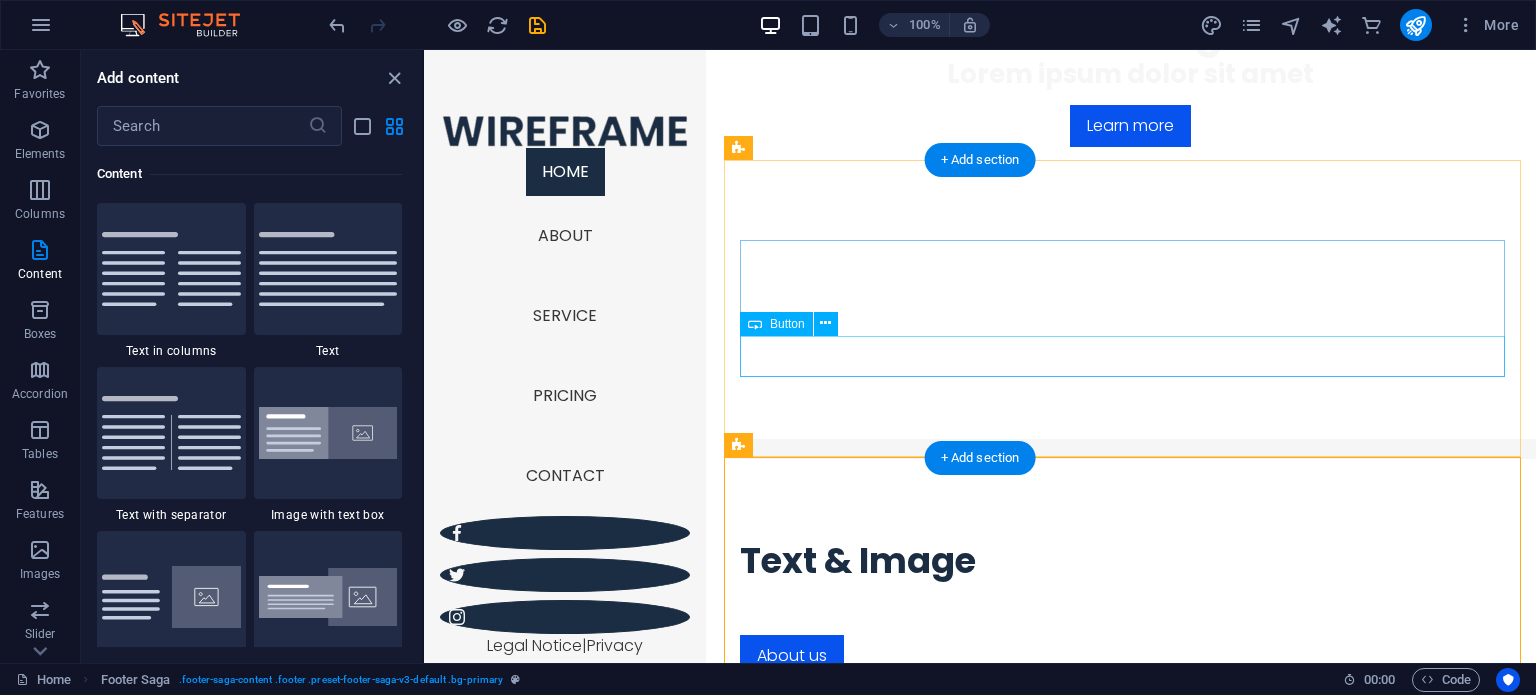 click on "About us" at bounding box center (1130, 656) 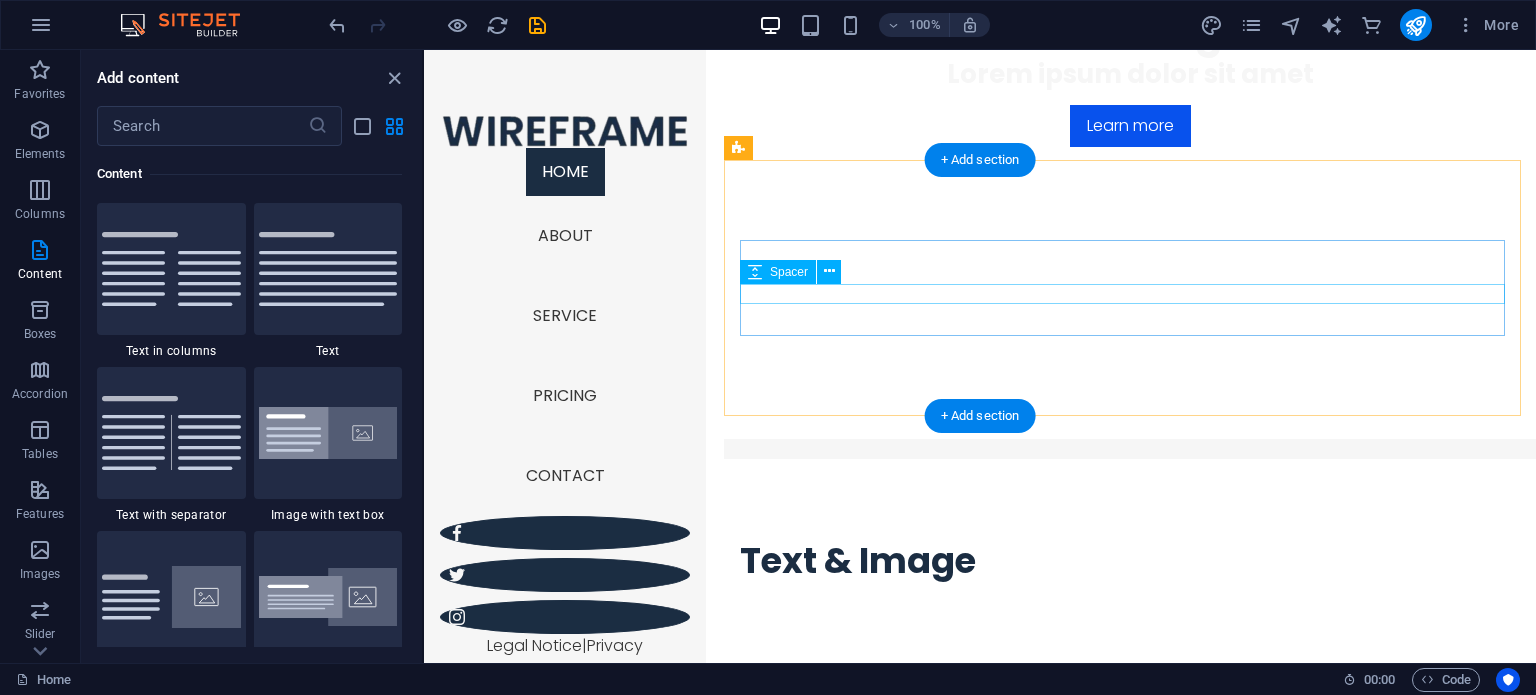 click at bounding box center [1130, 593] 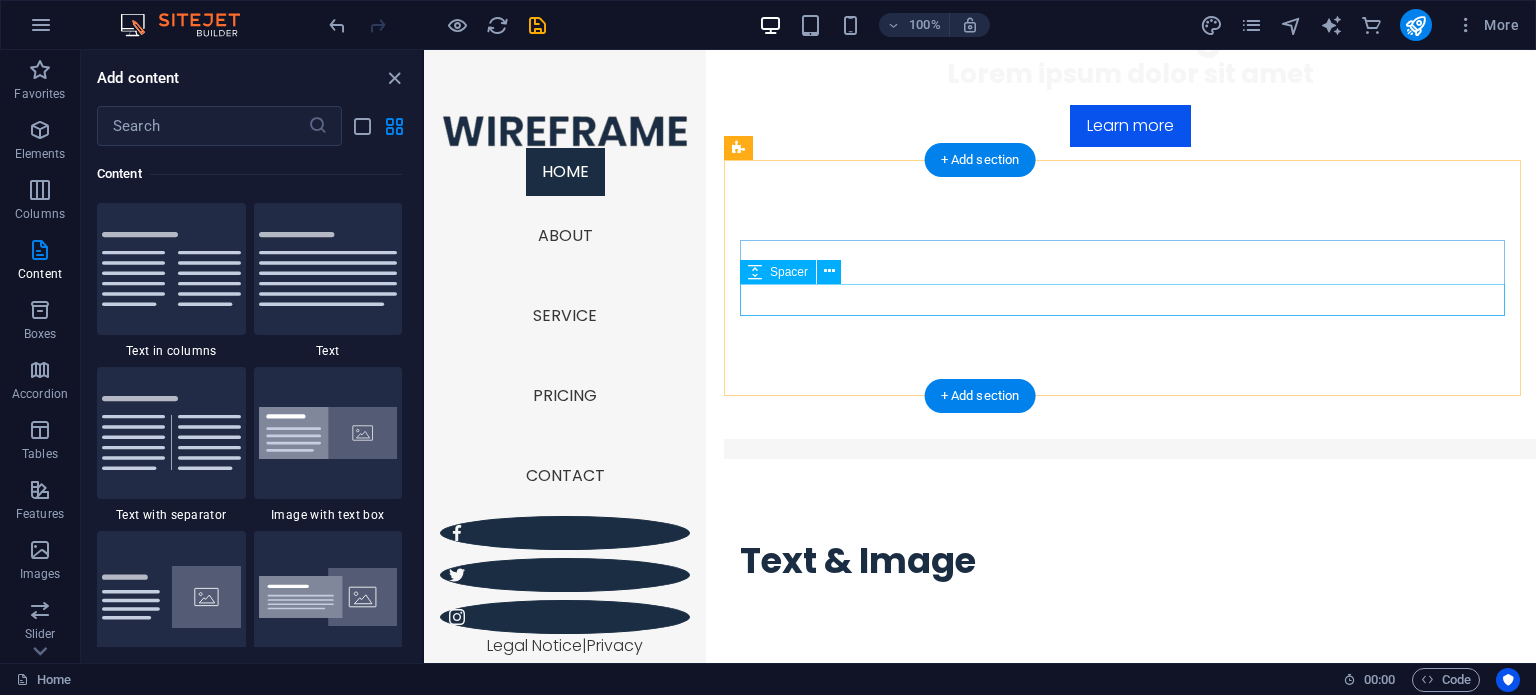 click at bounding box center [1130, 599] 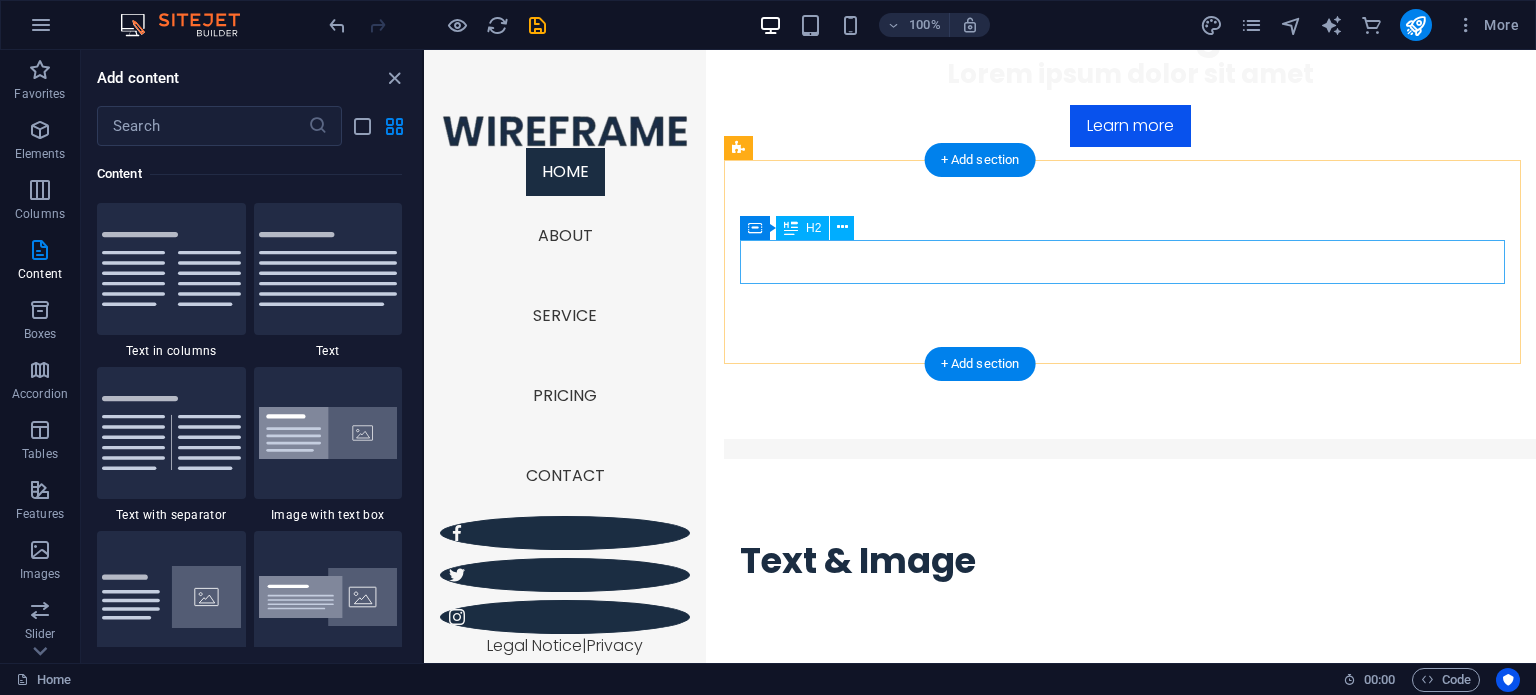 click on "Text & Image" at bounding box center (1130, 561) 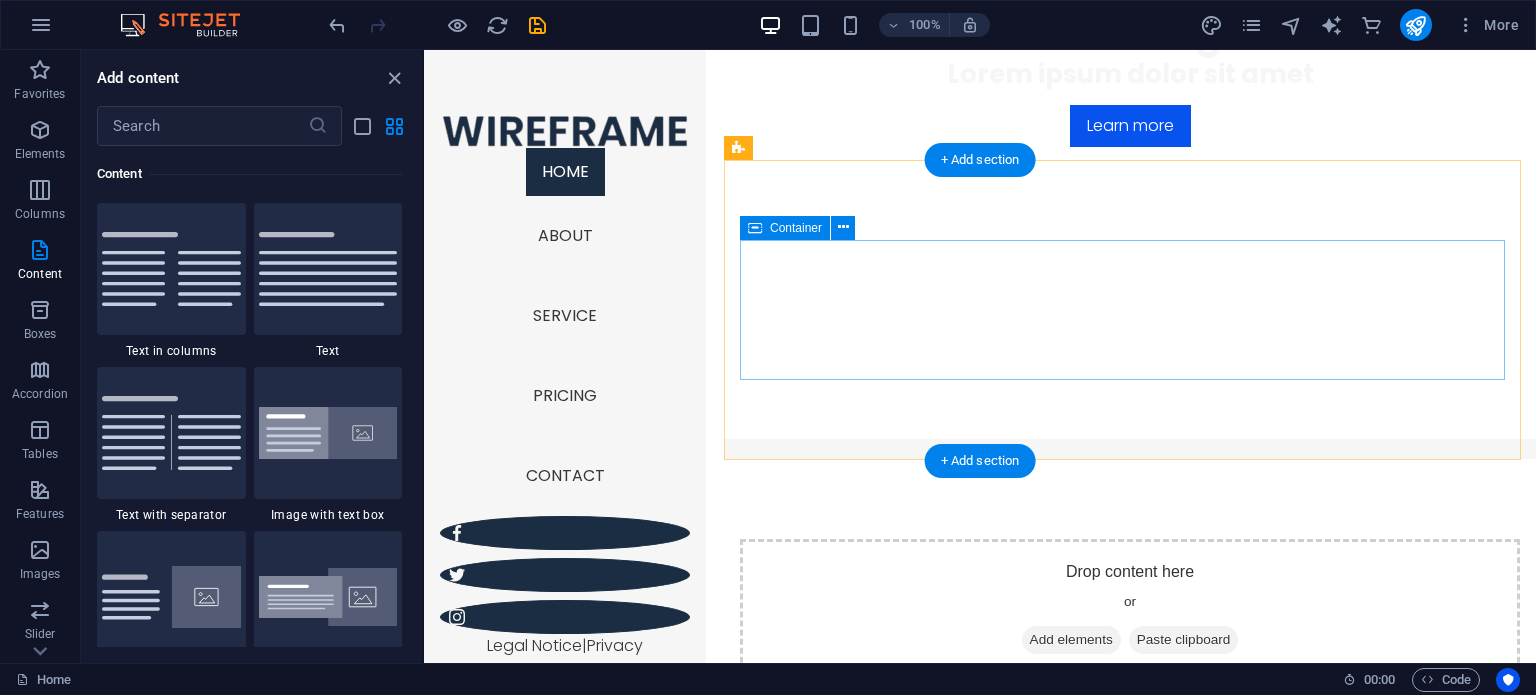 click on "Drop content here or  Add elements  Paste clipboard" at bounding box center (1130, 610) 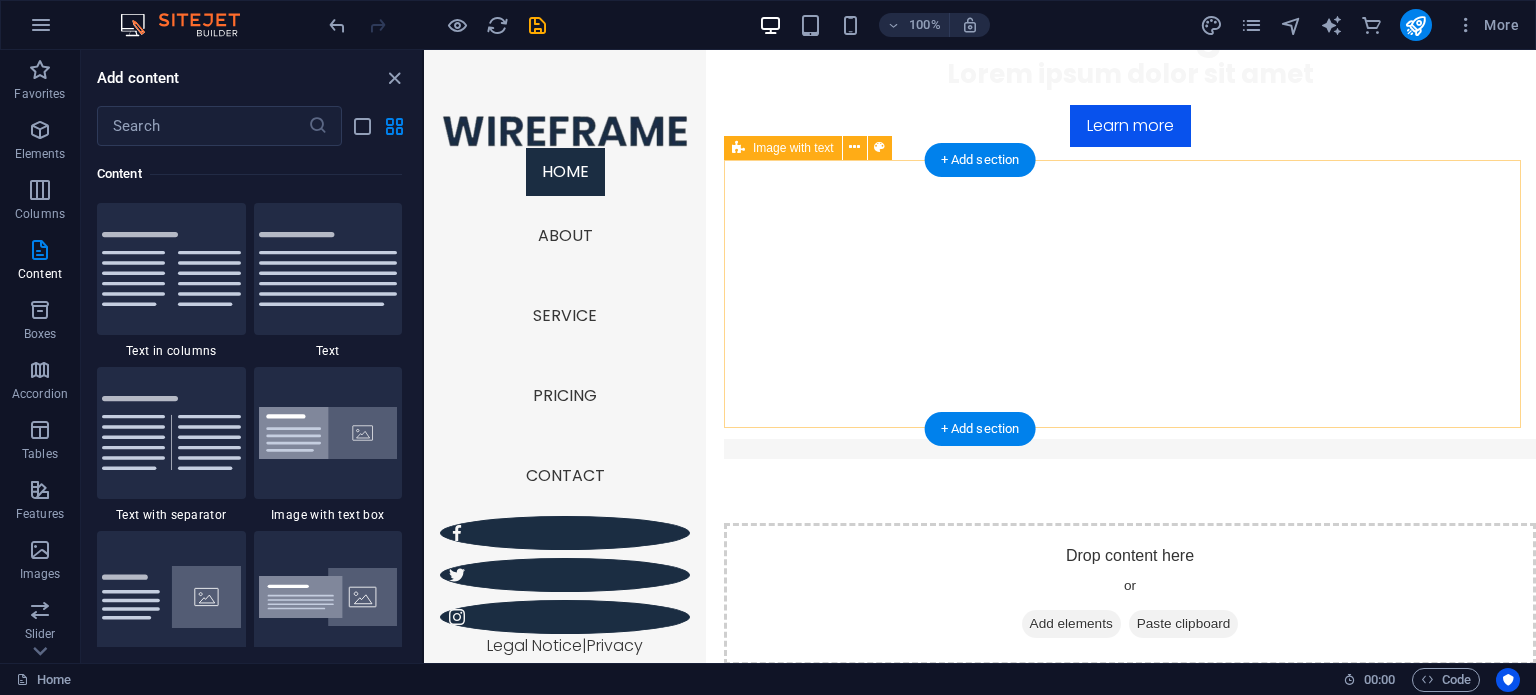 scroll, scrollTop: 636, scrollLeft: 0, axis: vertical 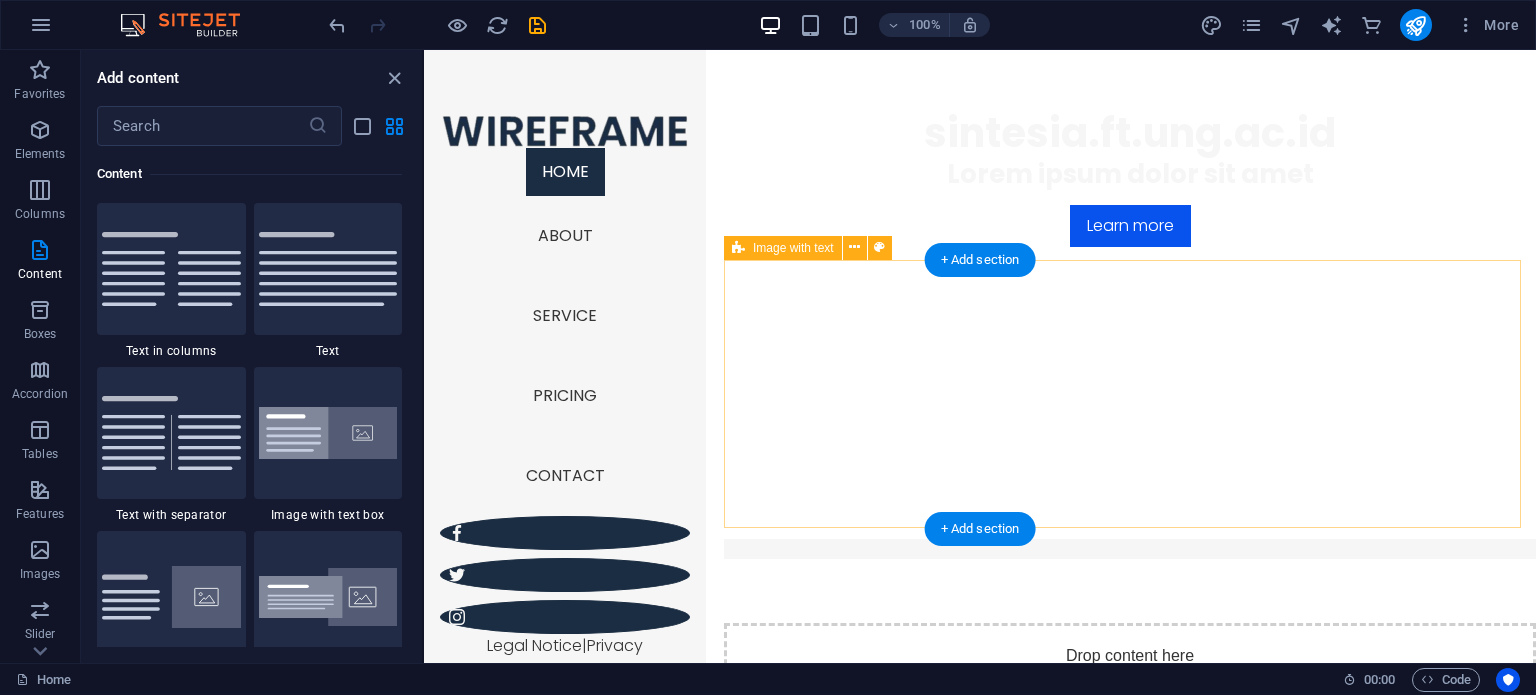 click on "Drop content here or  Add elements  Paste clipboard" at bounding box center [1130, 694] 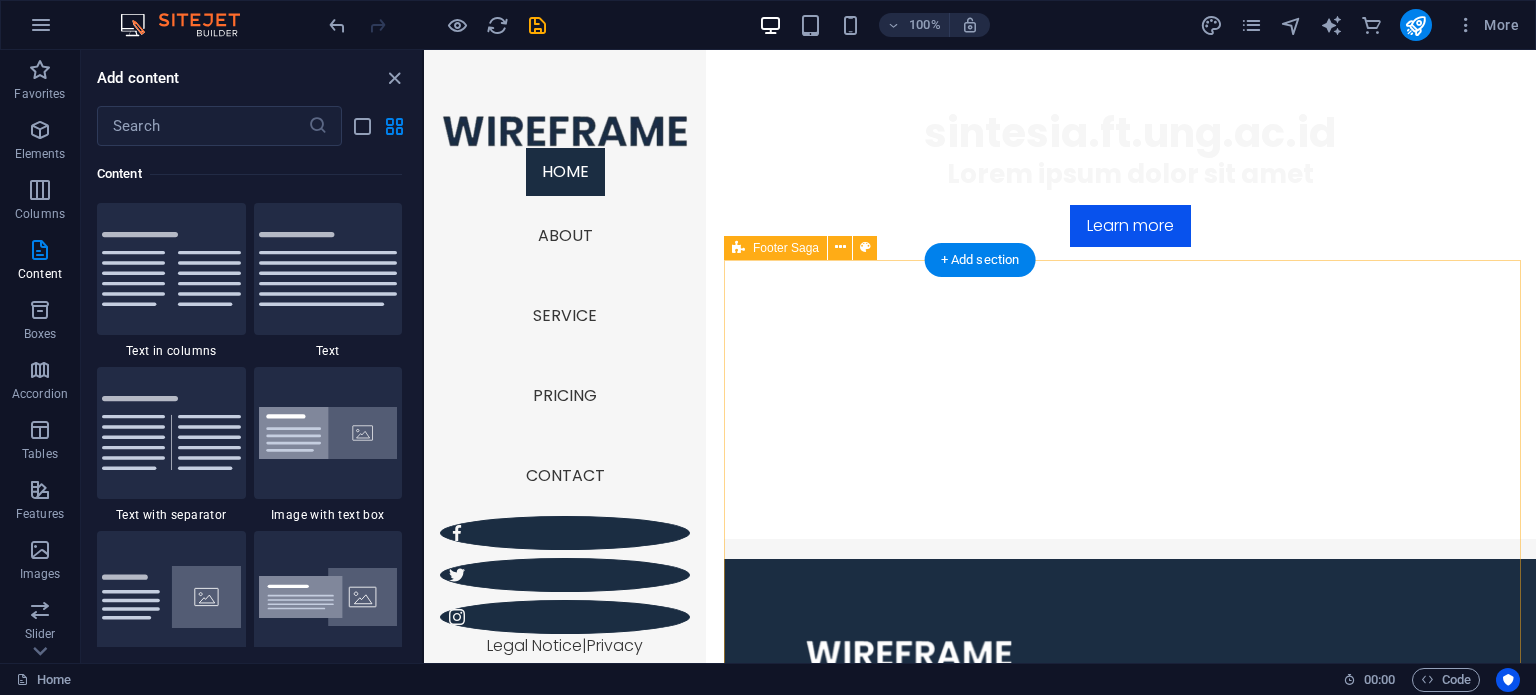click on "Lorem ipsum dolor sit amet, consetetur sadipscing elitr, sed diam nonumy. Legal Notice | Privacy Contact Phone: [PHONE] Mobil: Email: [EMAIL] Address [NUMBER] [STREET] [CITY], [POSTAL_CODE] Navigation Home About Service Pricing Contact" at bounding box center (1130, 1127) 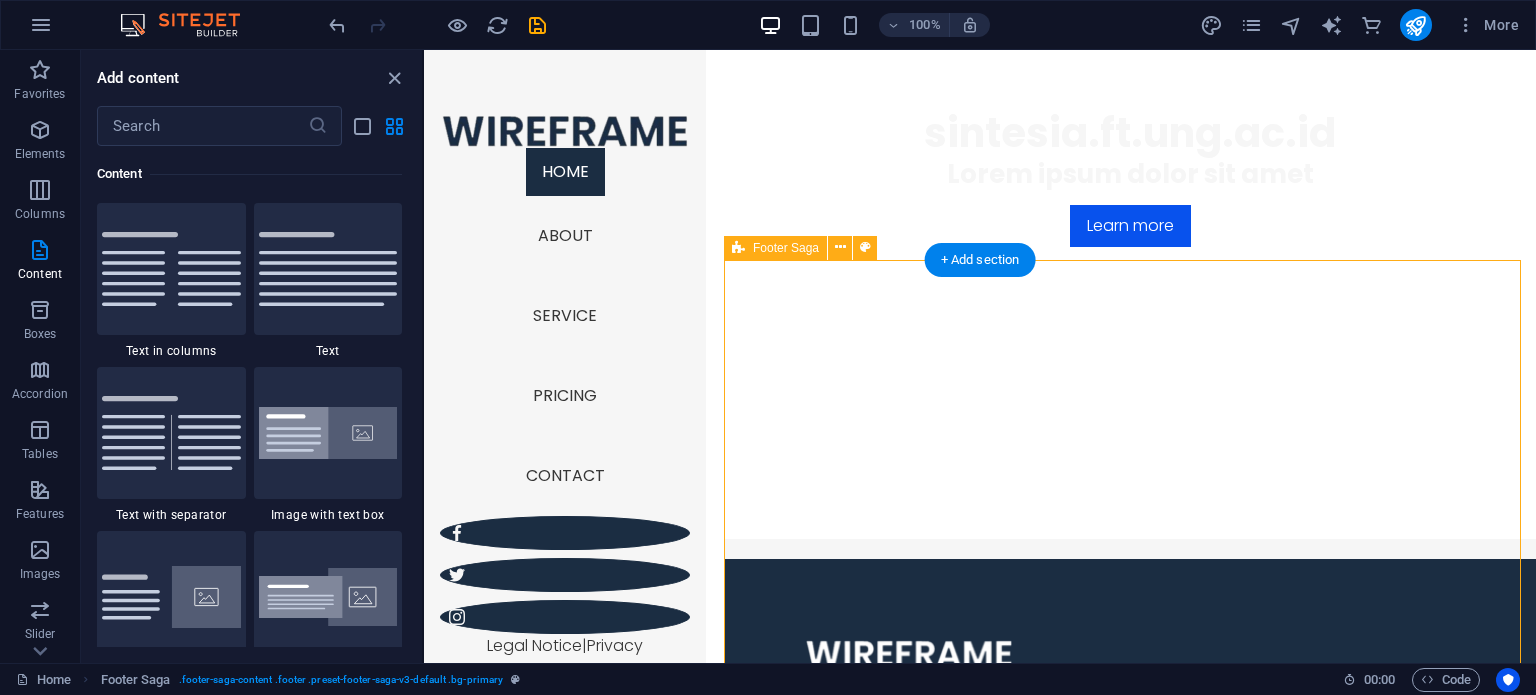 scroll, scrollTop: 336, scrollLeft: 0, axis: vertical 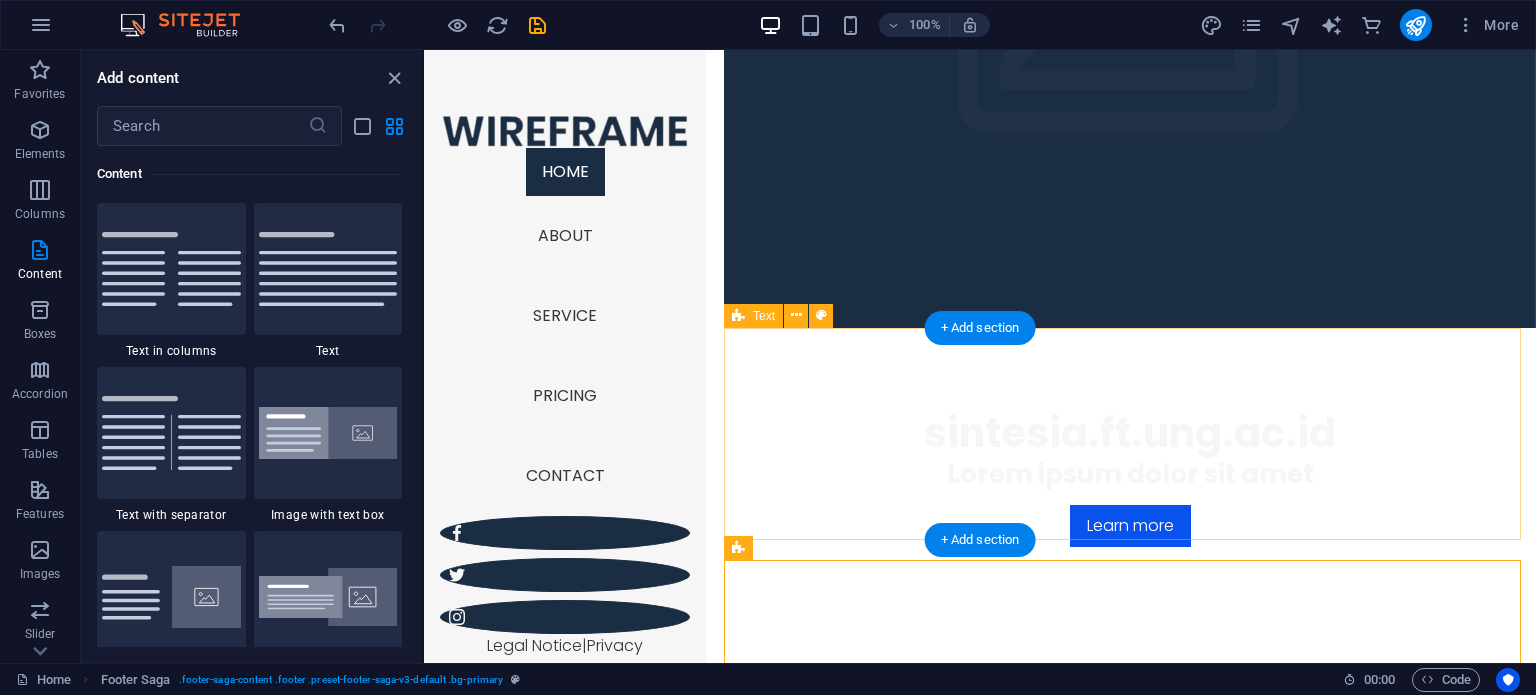 click at bounding box center (1130, 733) 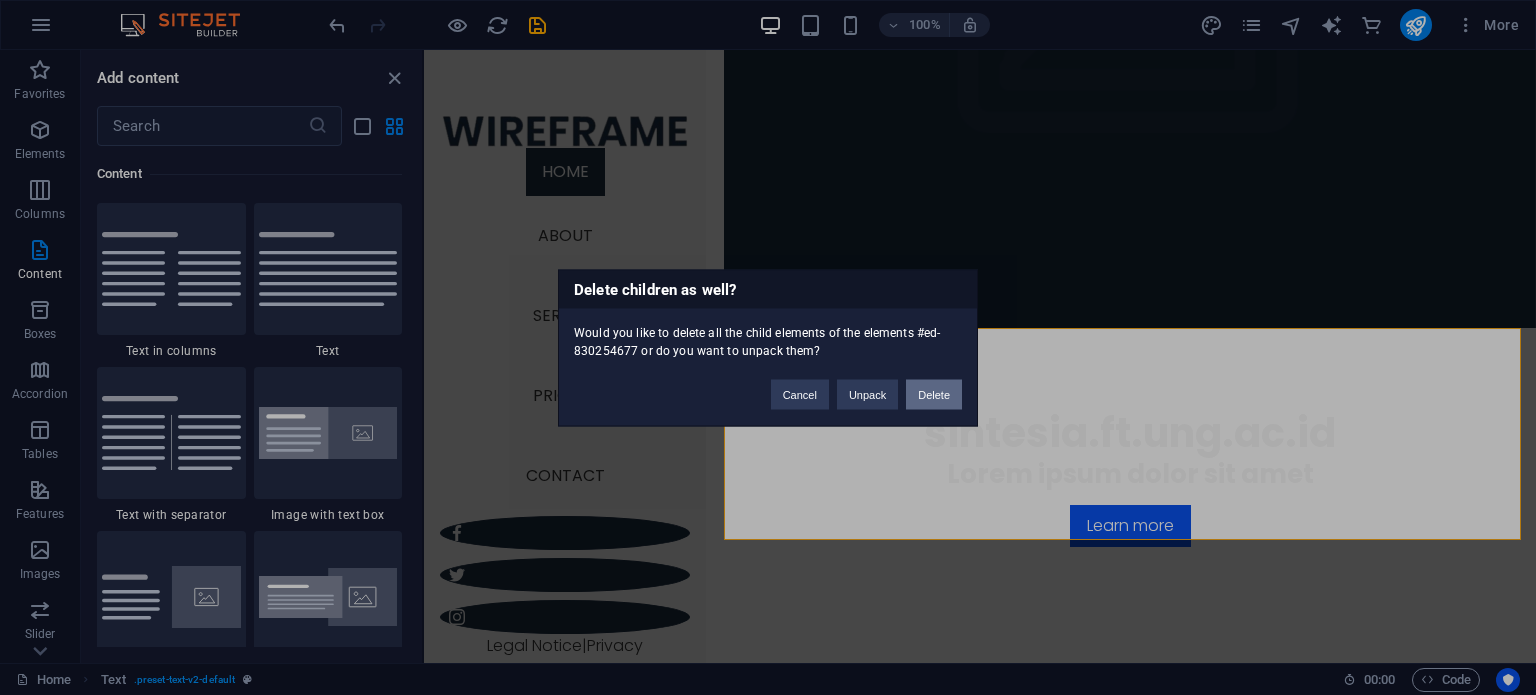 drag, startPoint x: 930, startPoint y: 398, endPoint x: 523, endPoint y: 350, distance: 409.82068 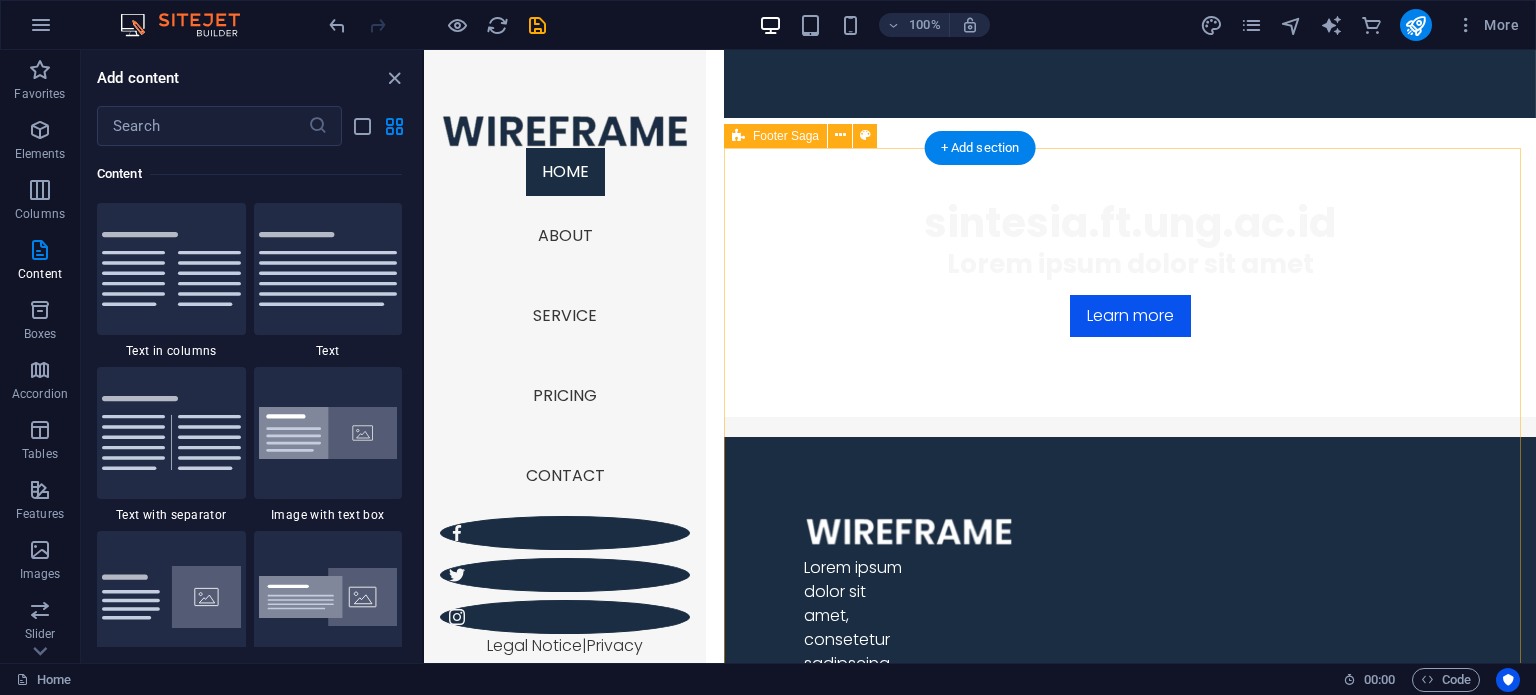 scroll, scrollTop: 557, scrollLeft: 0, axis: vertical 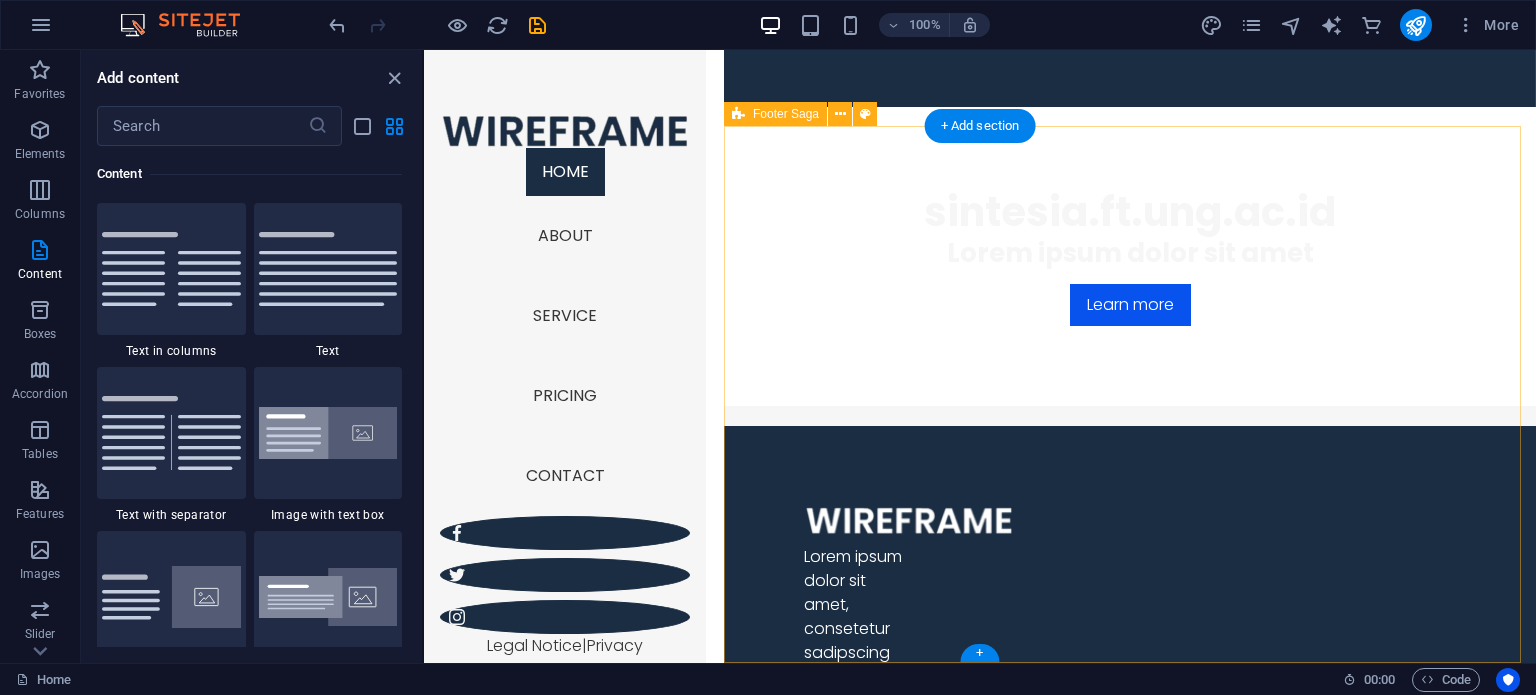 click on "Lorem ipsum dolor sit amet, consetetur sadipscing elitr, sed diam nonumy. Legal Notice | Privacy Contact Phone: [PHONE] Mobil: Email: [EMAIL] Address [NUMBER] [STREET] [CITY], [POSTAL_CODE] Navigation Home About Service Pricing Contact" at bounding box center (1130, 994) 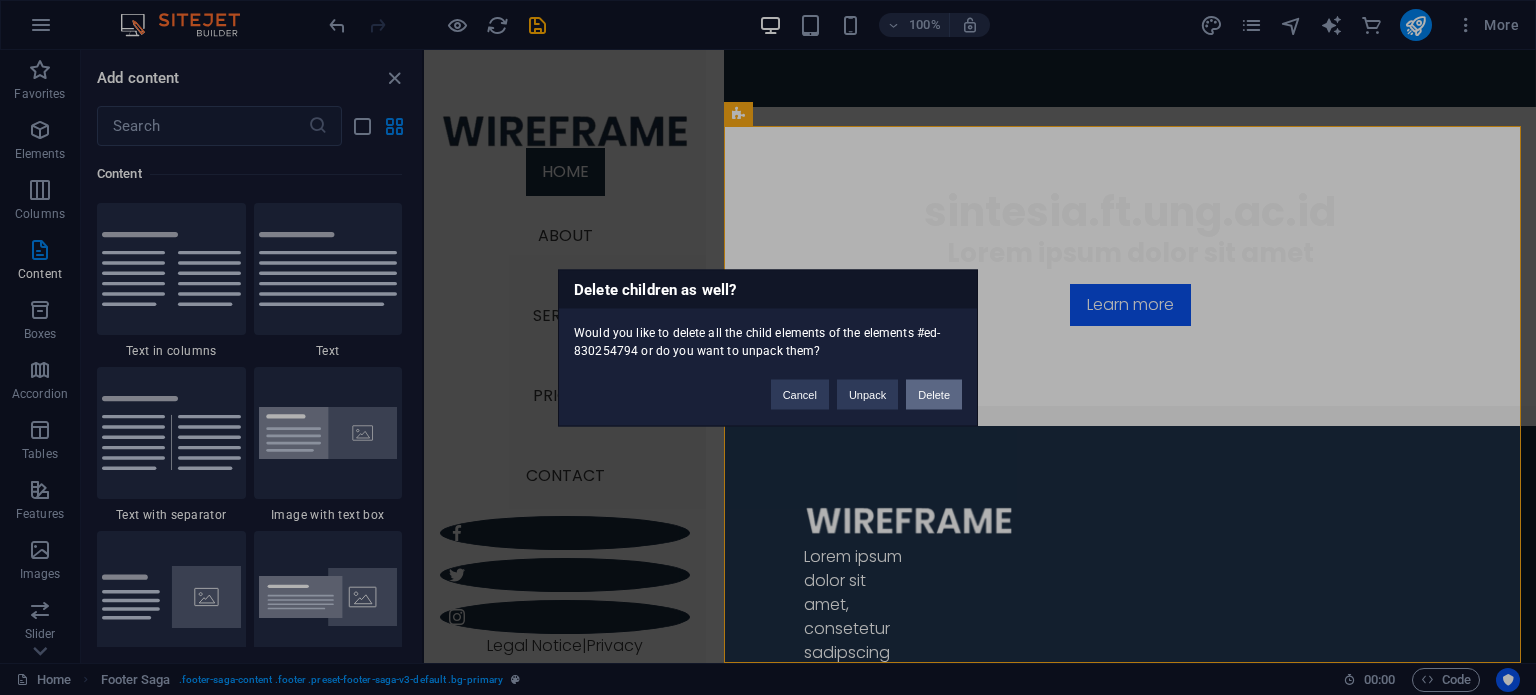 click on "Delete" at bounding box center [934, 394] 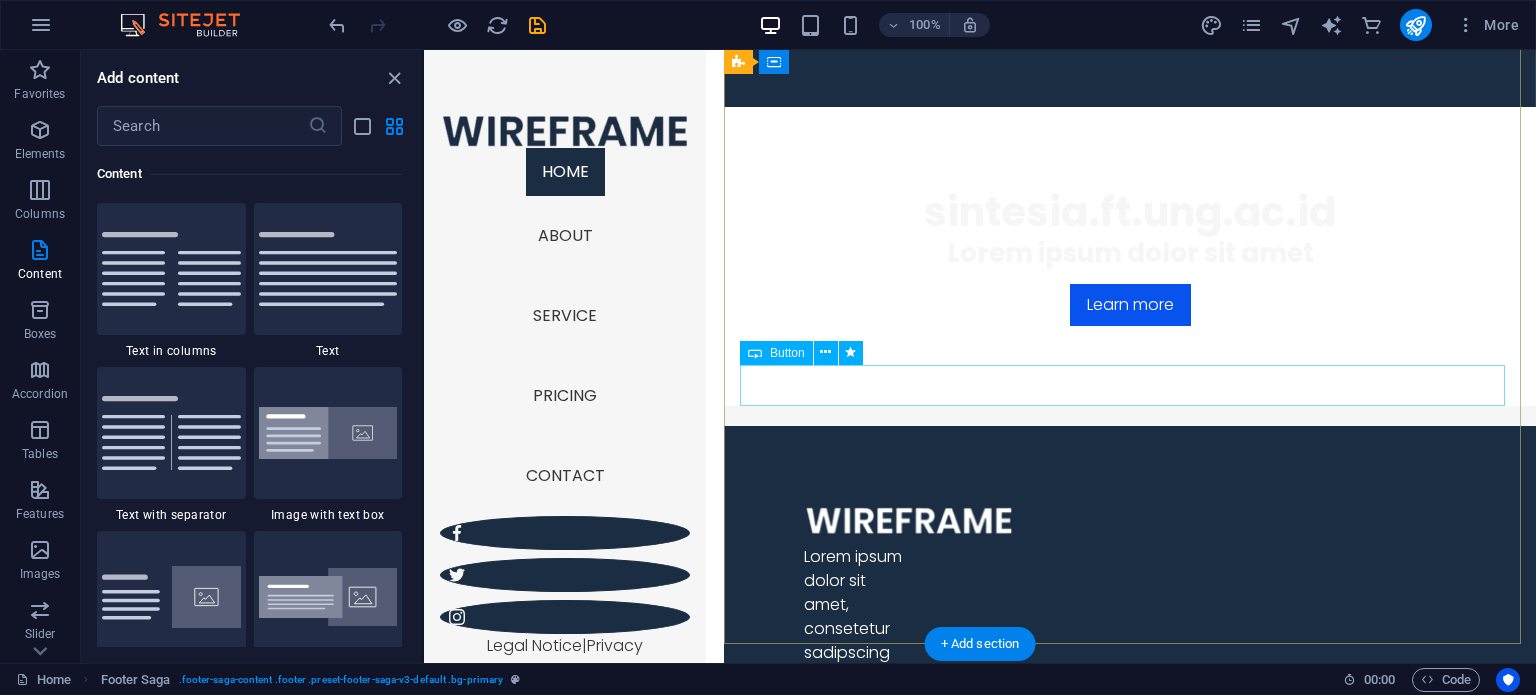 scroll, scrollTop: 20, scrollLeft: 0, axis: vertical 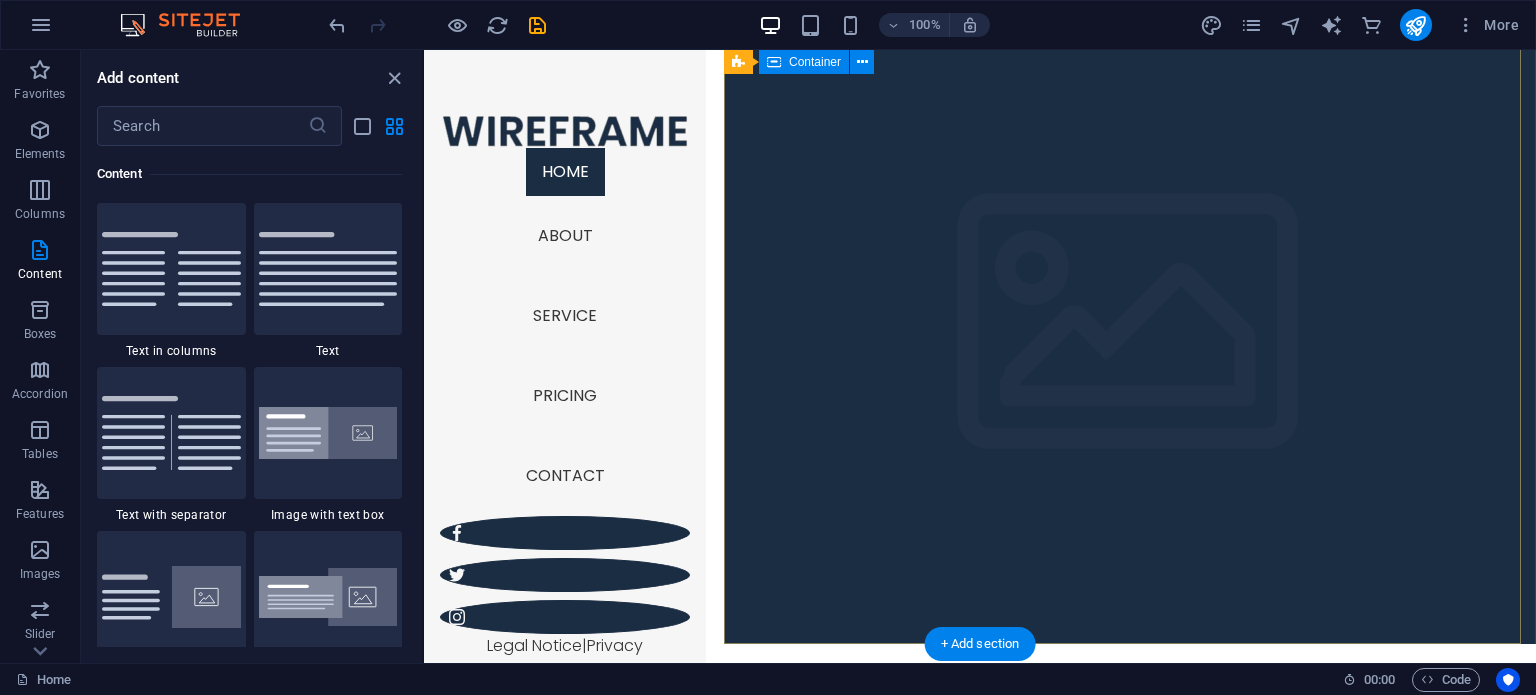 click on "sintesia.ft.ung.ac.id Lorem ipsum dolor sit amet Learn more" at bounding box center (1130, 793) 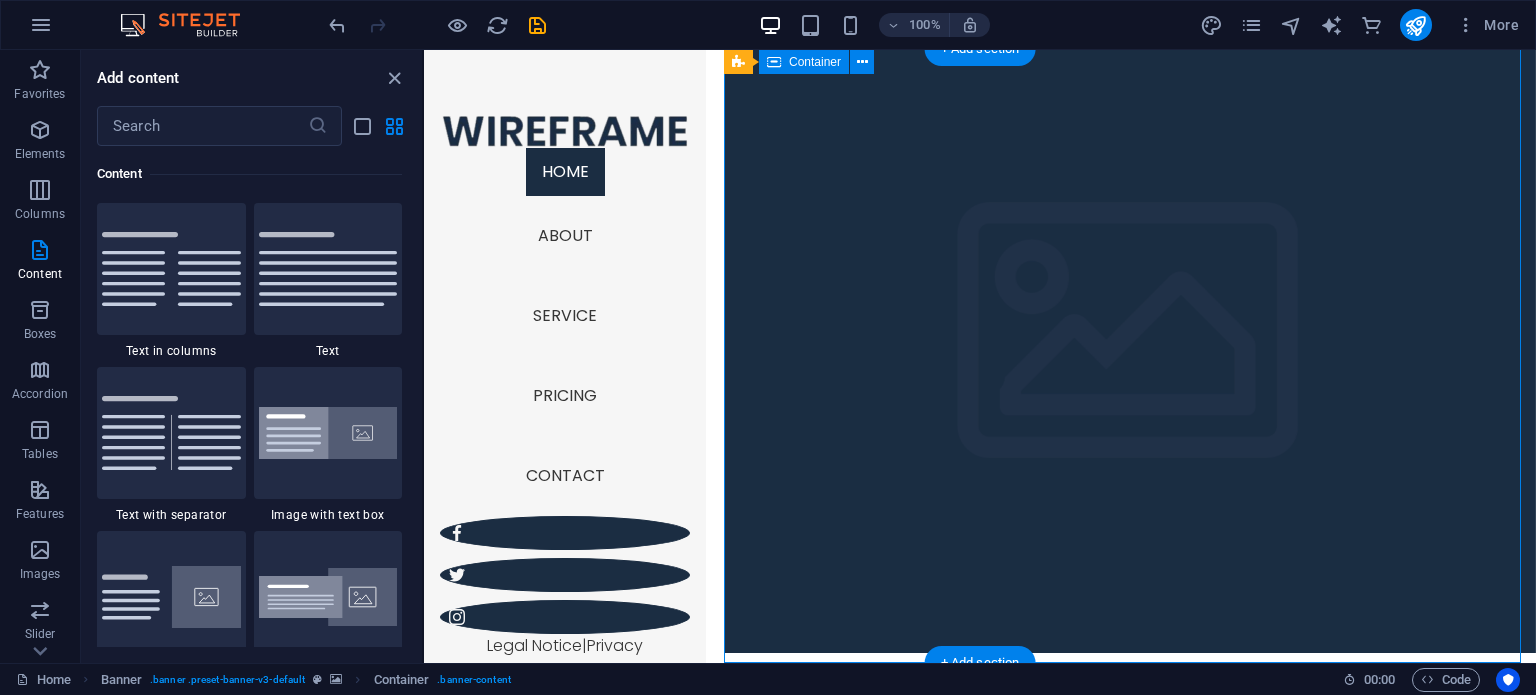 scroll, scrollTop: 0, scrollLeft: 0, axis: both 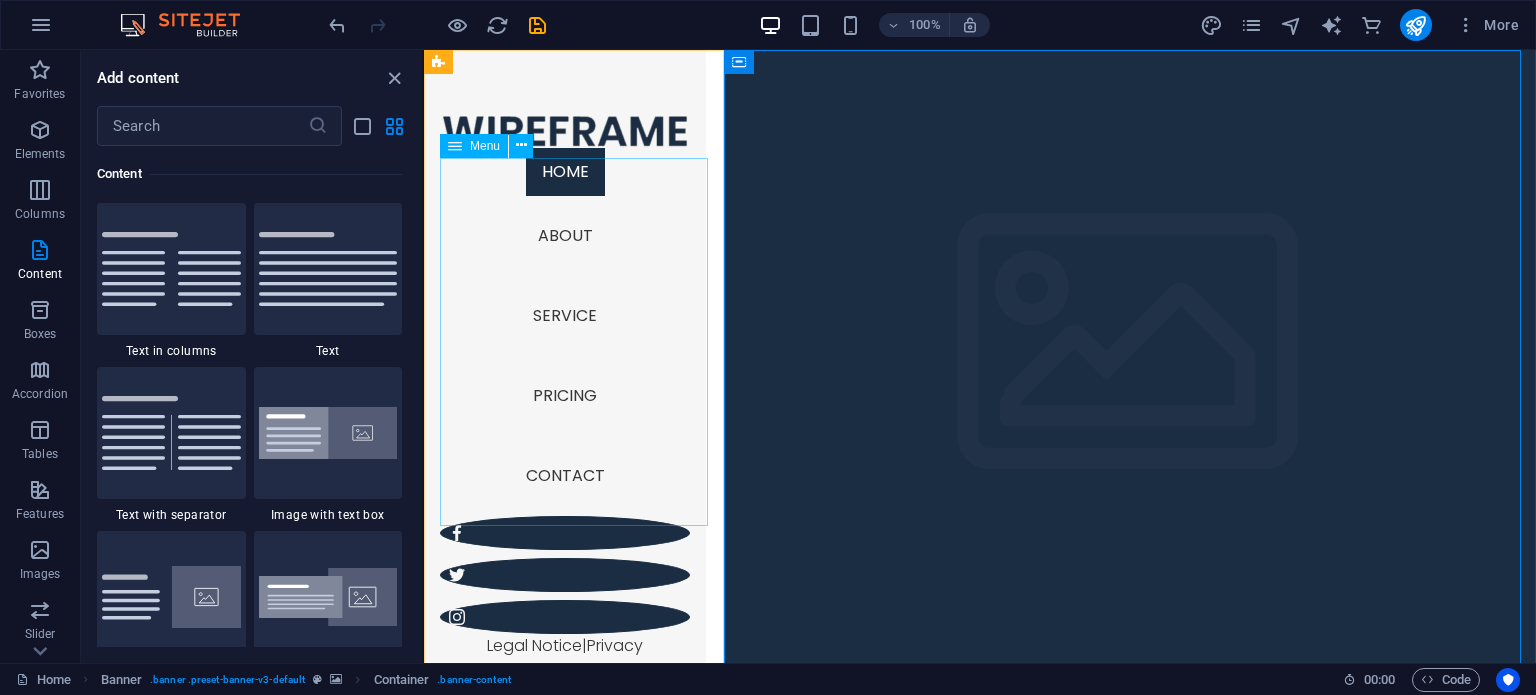 click on "Home About Service Pricing Contact" at bounding box center [565, 332] 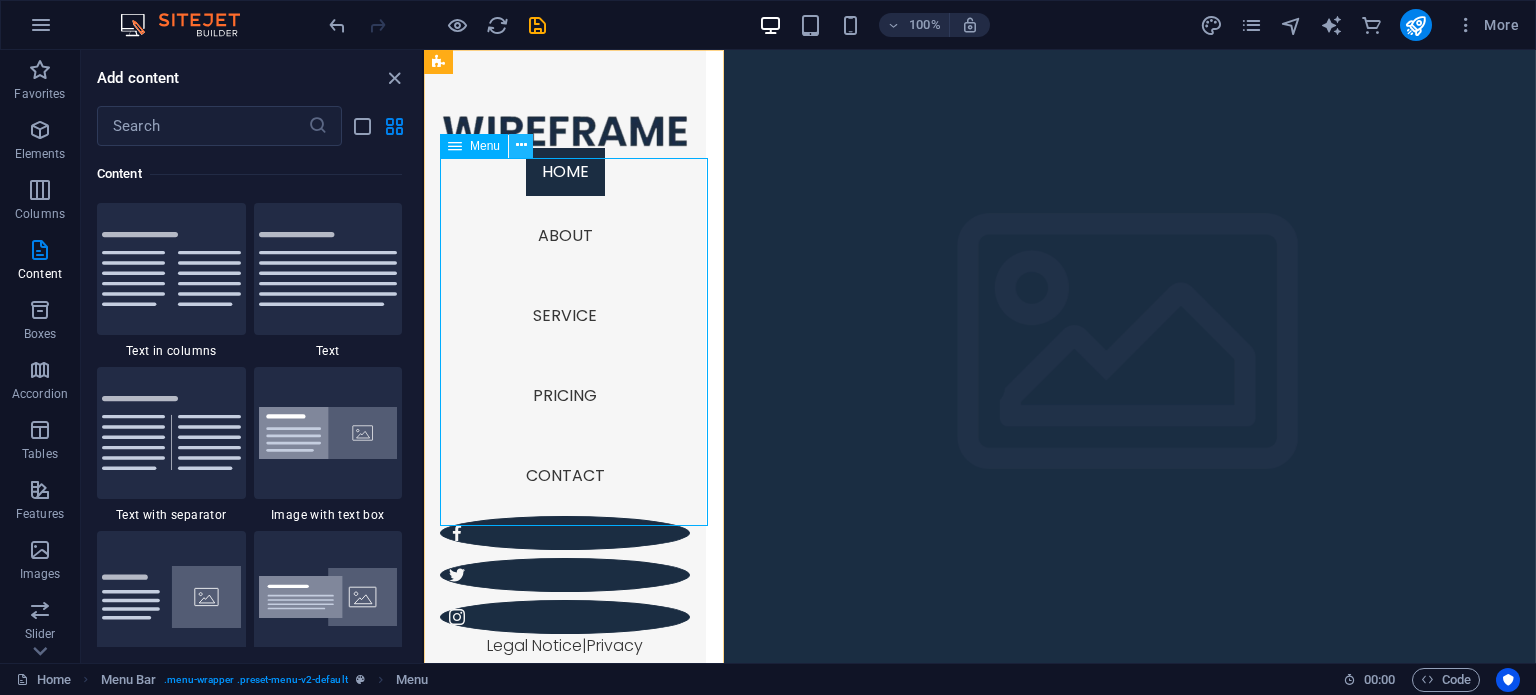click at bounding box center (521, 146) 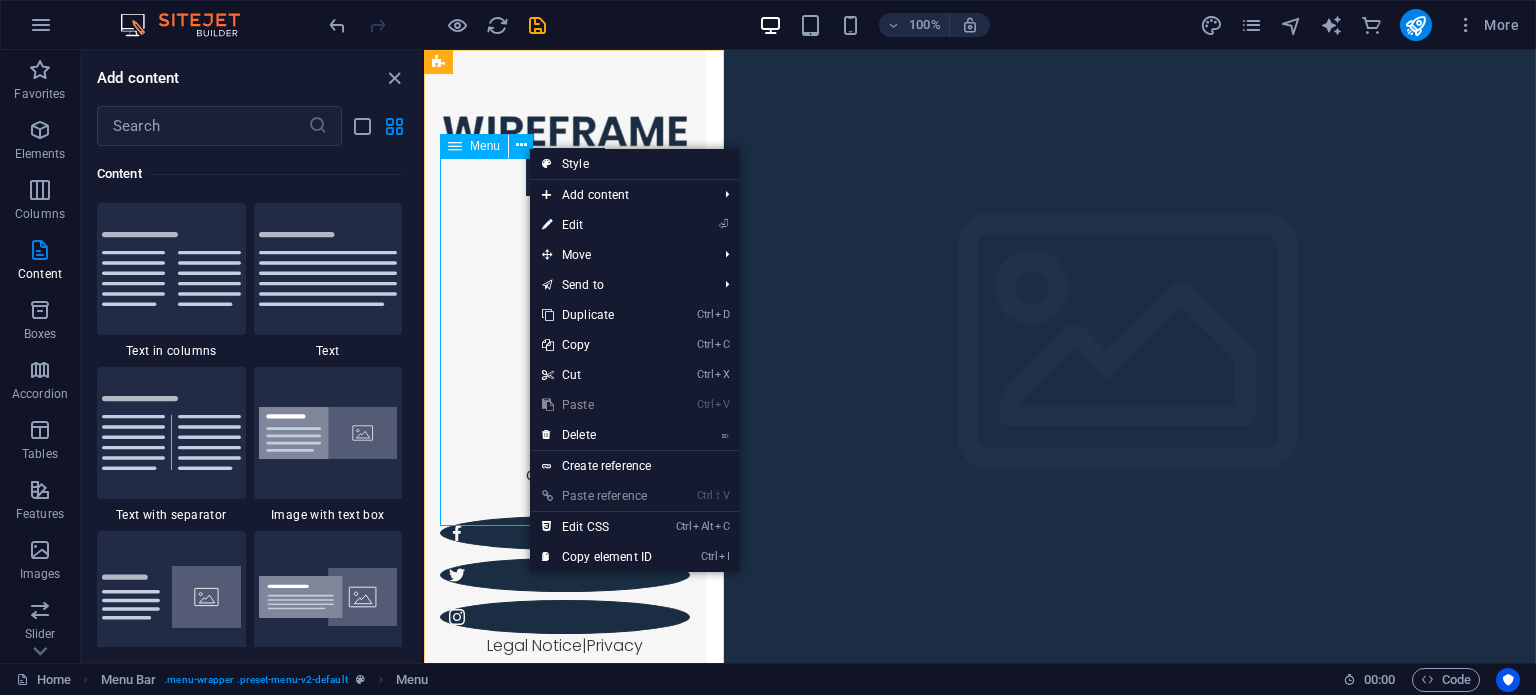 click on "Home About Service Pricing Contact" at bounding box center [565, 332] 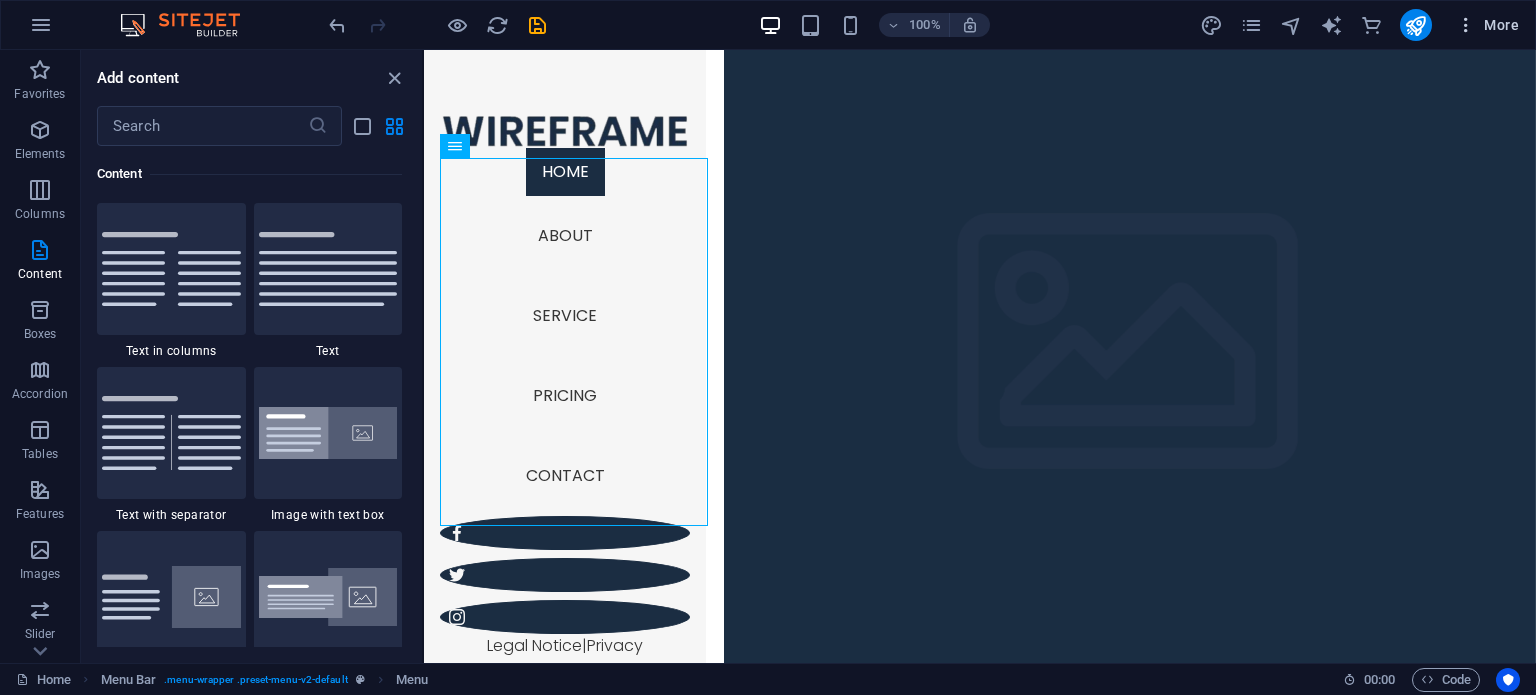 click on "More" at bounding box center [1487, 25] 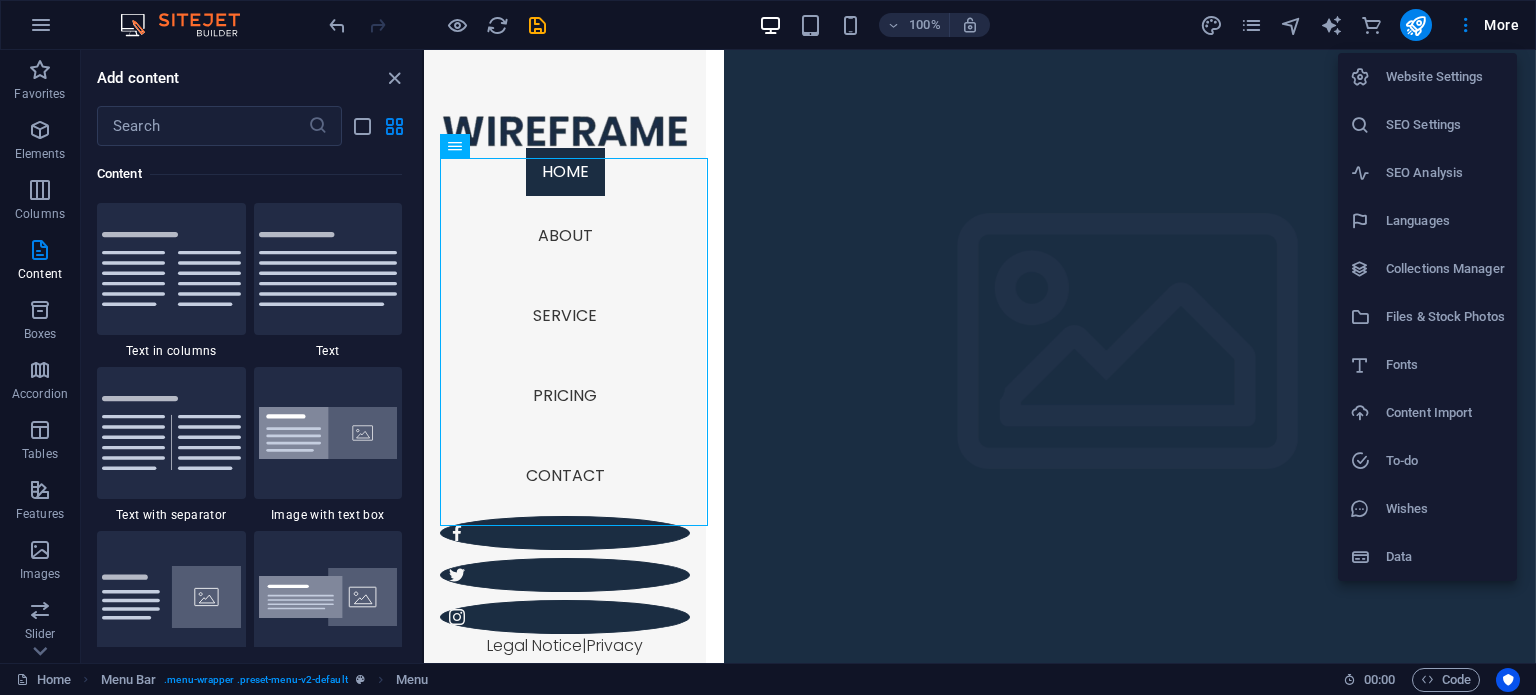 click at bounding box center (768, 347) 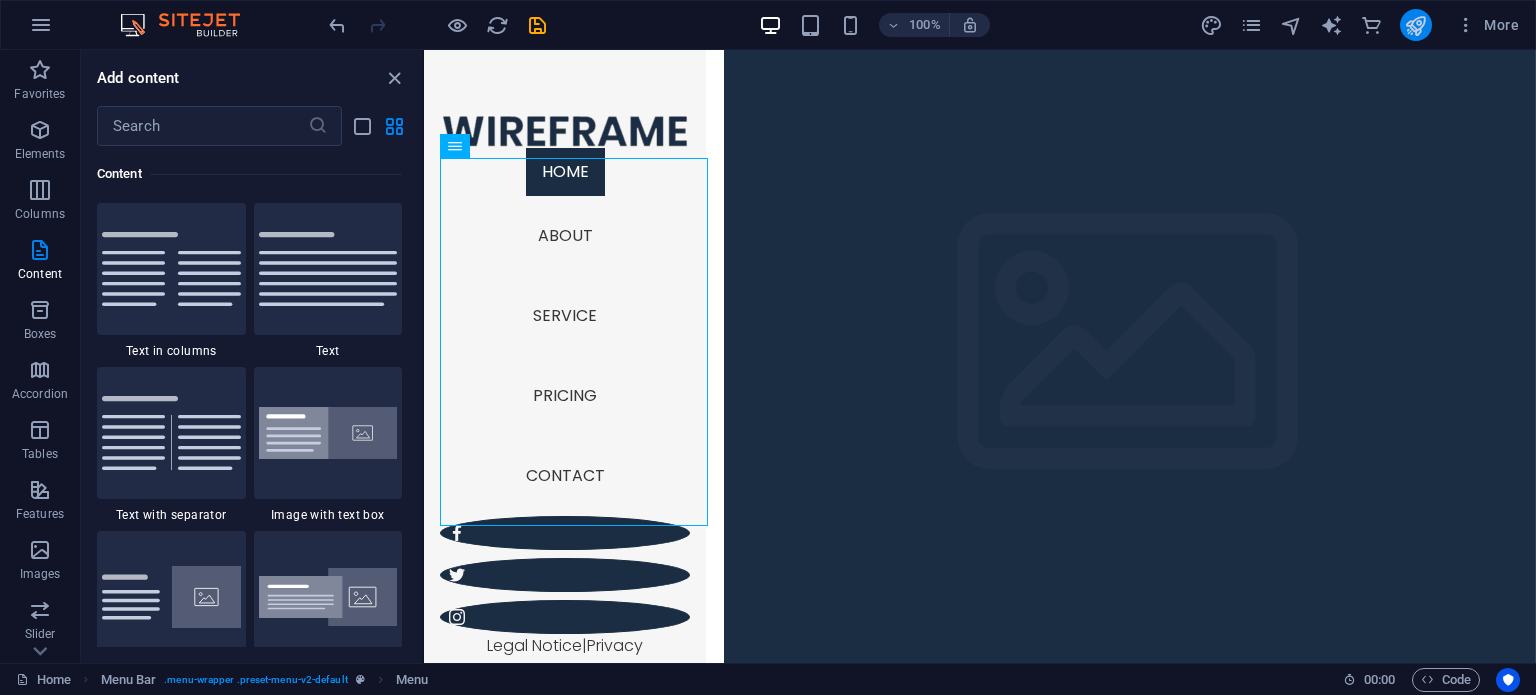 click at bounding box center [1415, 25] 